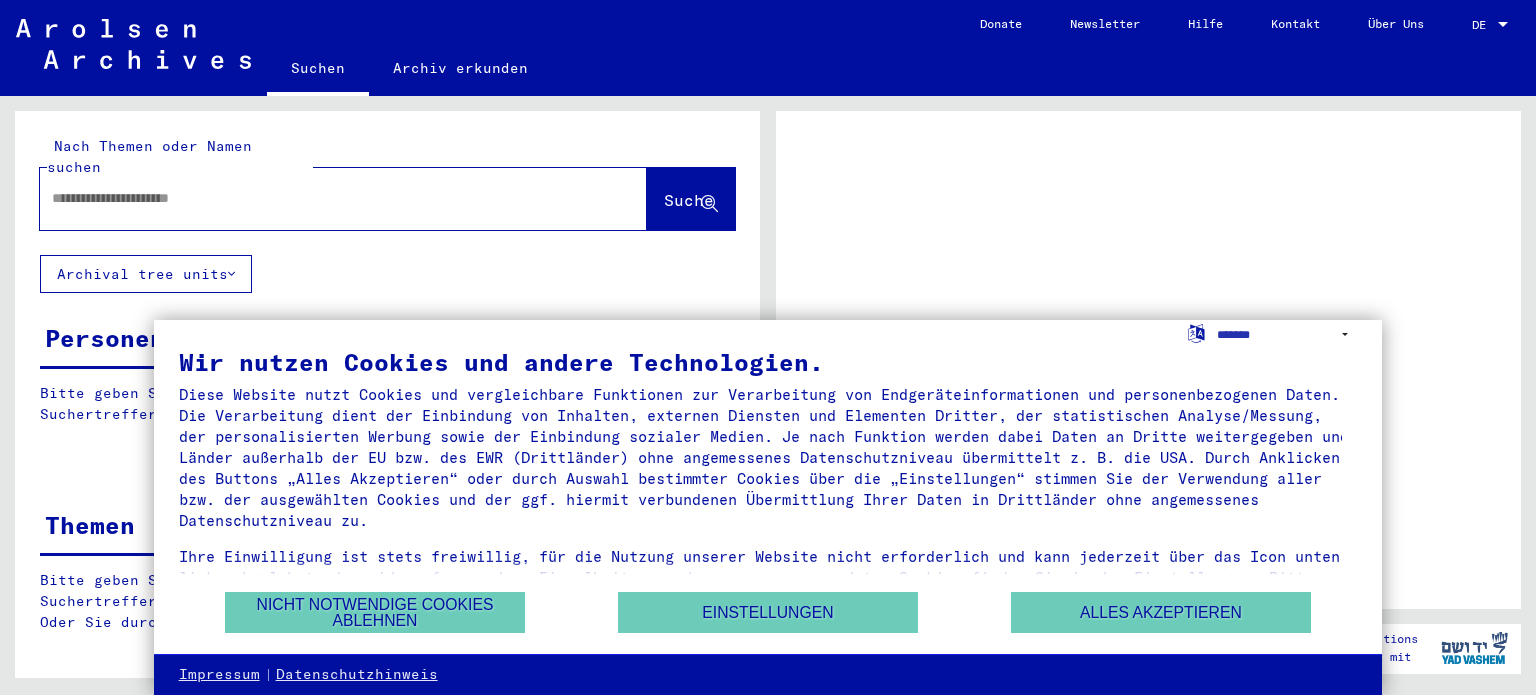scroll, scrollTop: 0, scrollLeft: 0, axis: both 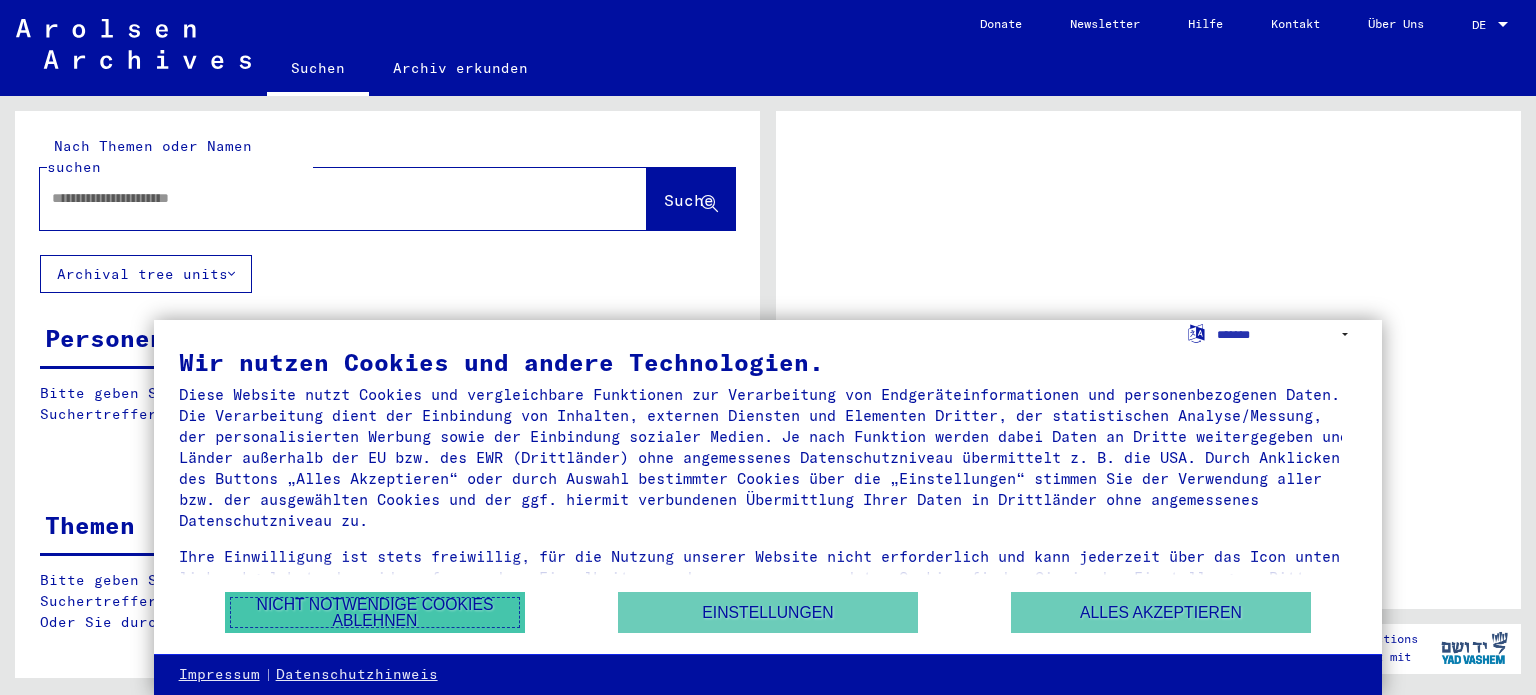 click on "Nicht notwendige Cookies ablehnen" at bounding box center [375, 612] 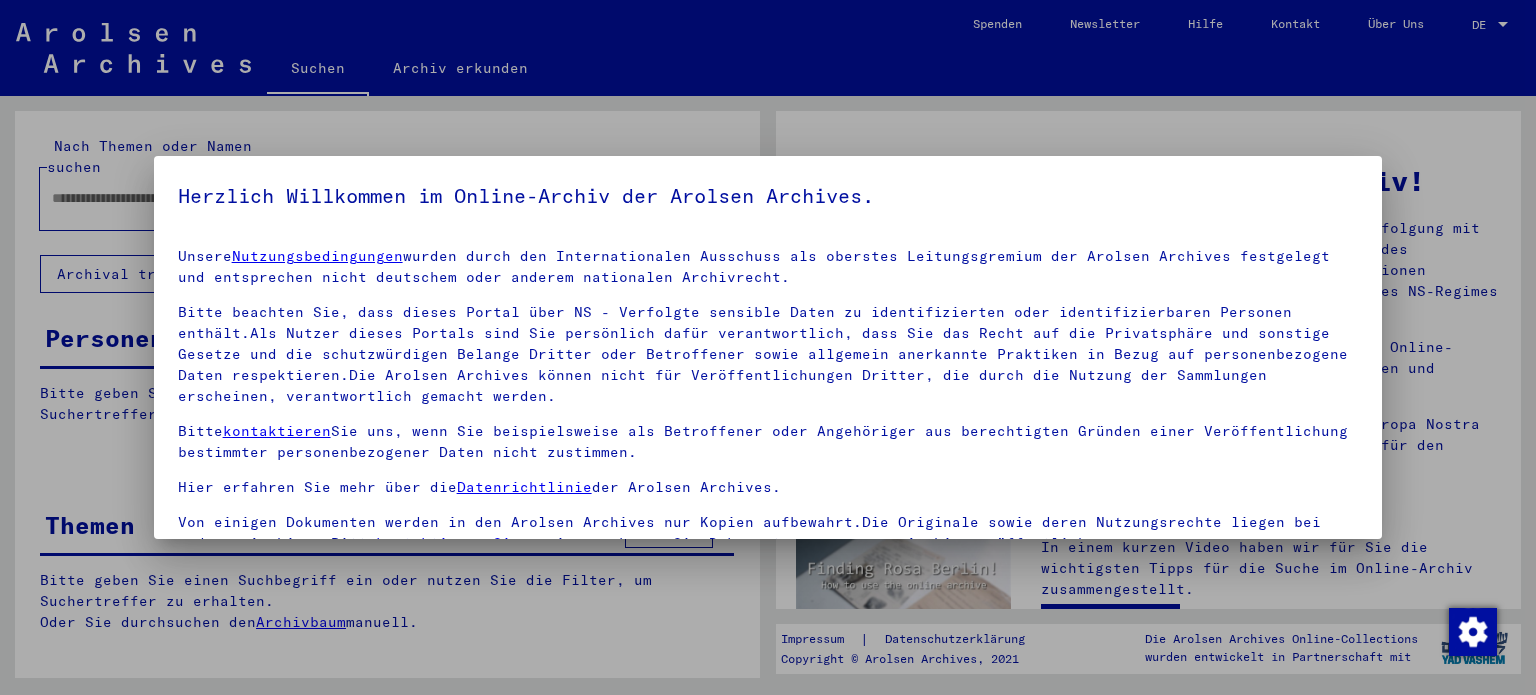 scroll, scrollTop: 28, scrollLeft: 0, axis: vertical 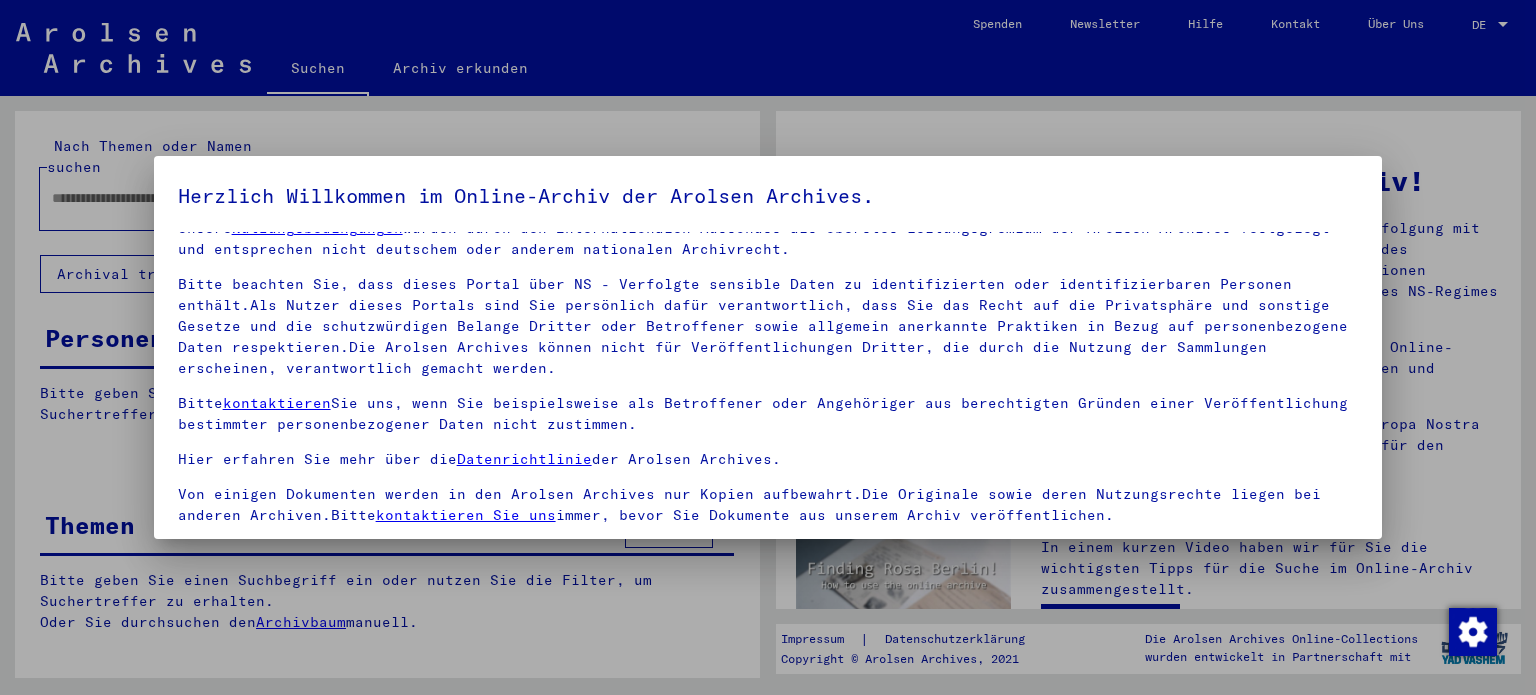 click at bounding box center [768, 347] 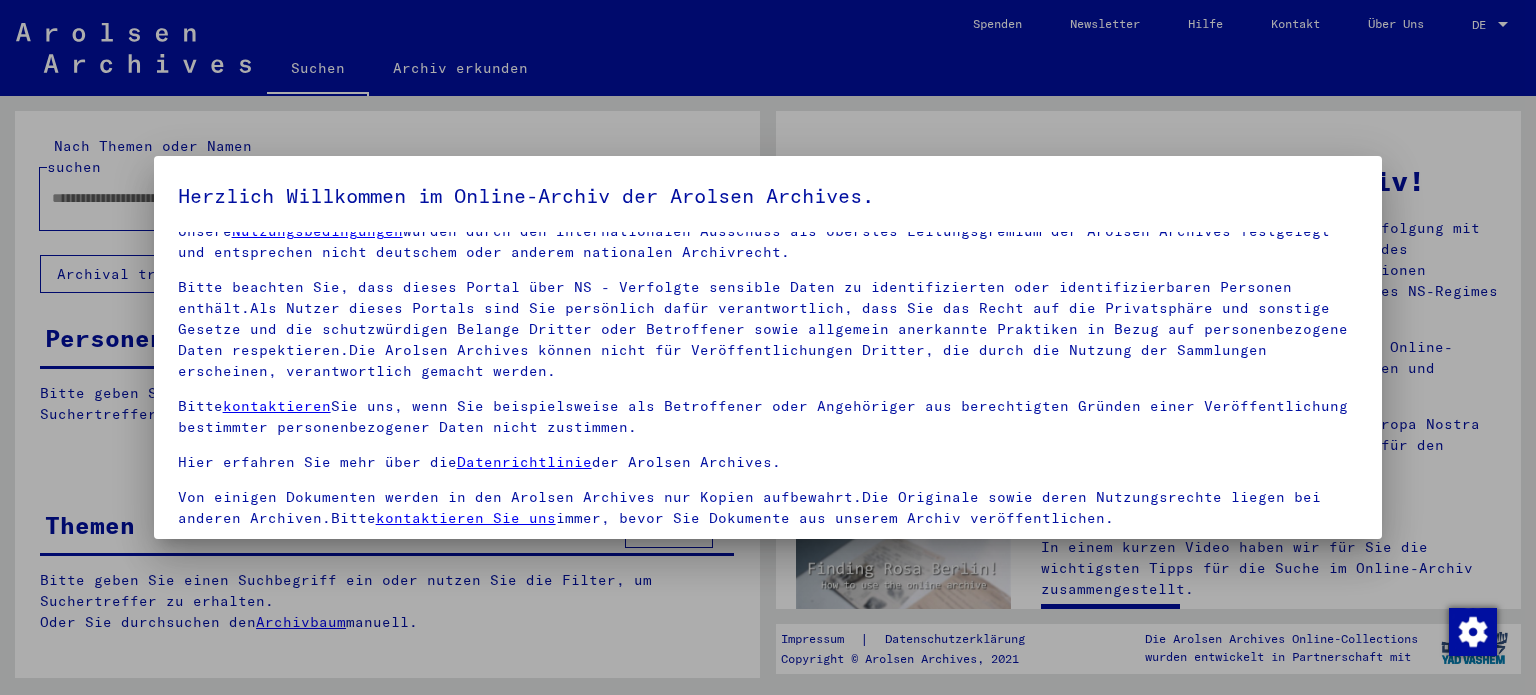 scroll, scrollTop: 28, scrollLeft: 0, axis: vertical 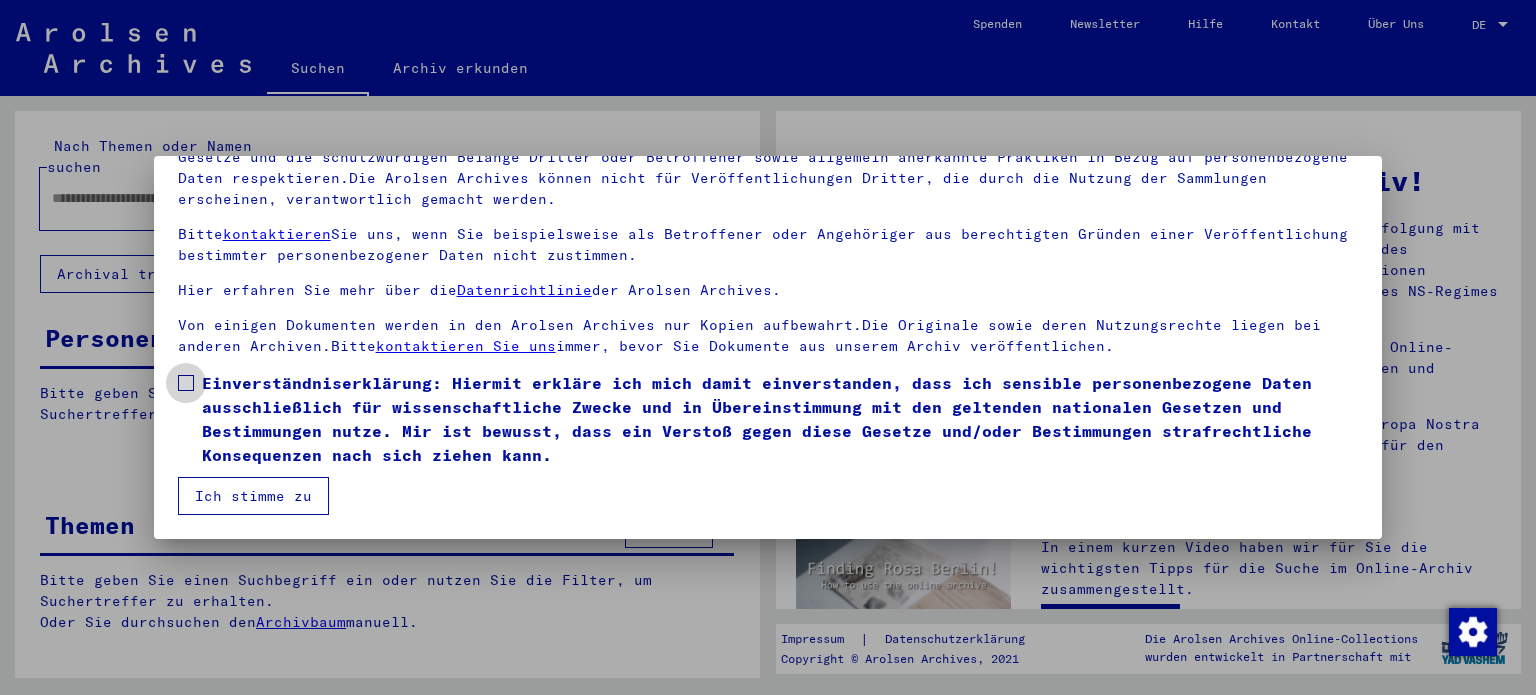 click on "Einverständniserklärung: Hiermit erkläre ich mich damit einverstanden, dass ich sensible personenbezogene Daten ausschließlich für wissenschaftliche Zwecke und in Übereinstimmung mit den geltenden nationalen Gesetzen und Bestimmungen nutze. Mir ist bewusst, dass ein Verstoß gegen diese Gesetze und/oder Bestimmungen strafrechtliche Konsequenzen nach sich ziehen kann." at bounding box center (768, 419) 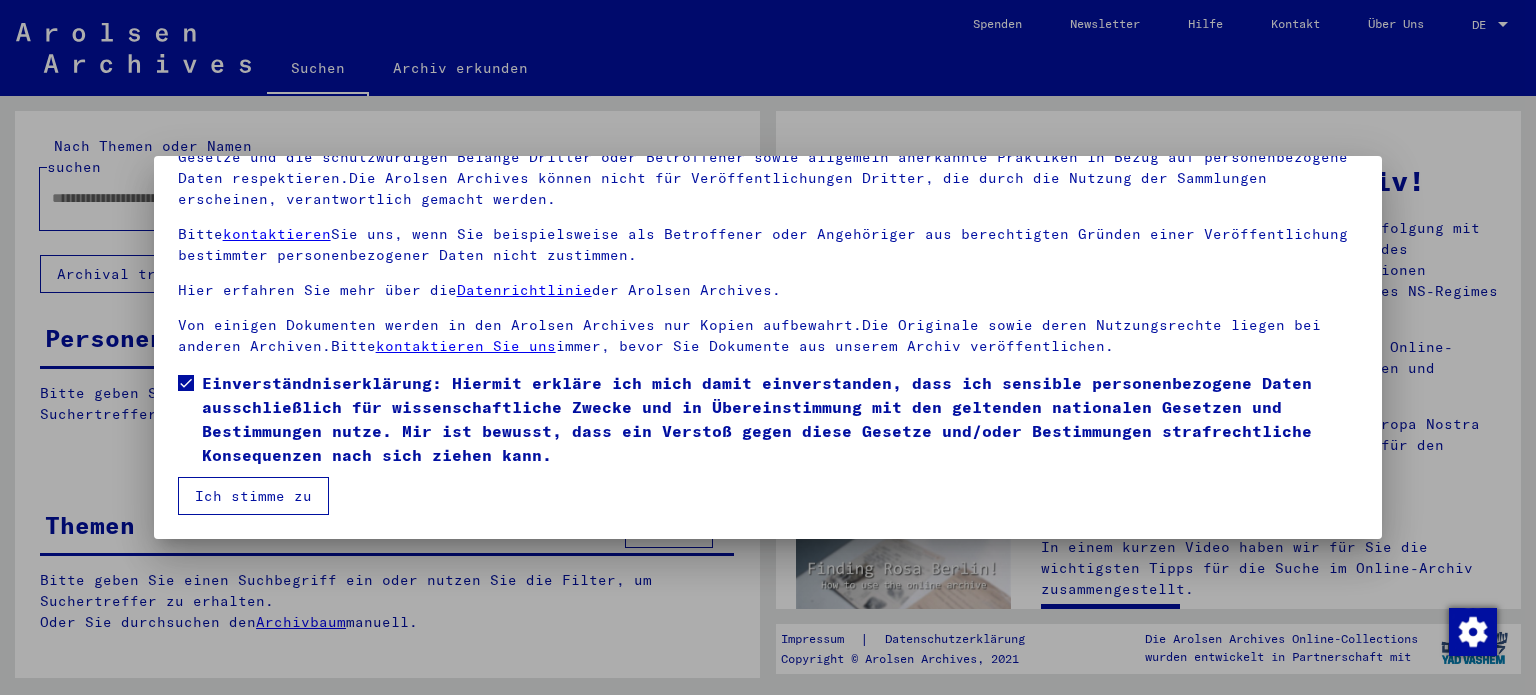 click on "Ich stimme zu" at bounding box center [253, 496] 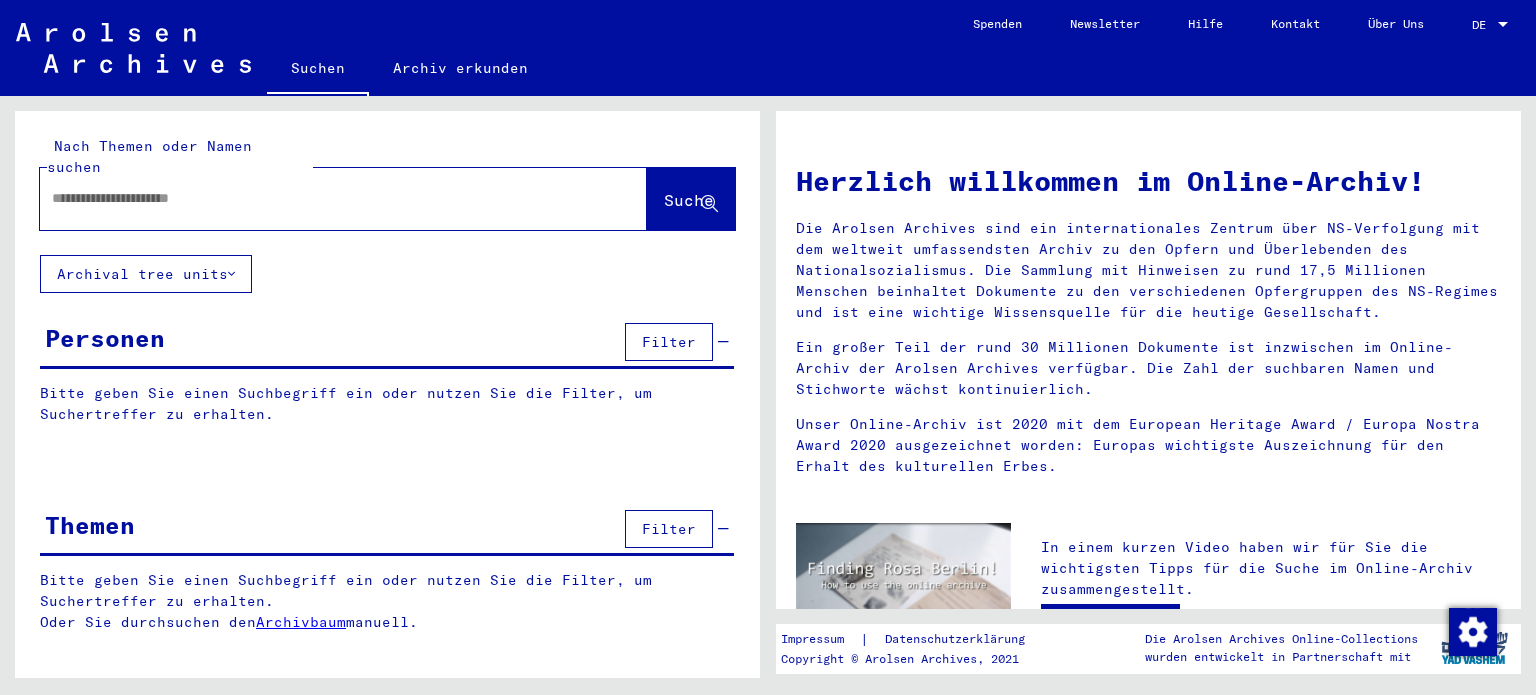 click on "Personen" at bounding box center (105, 338) 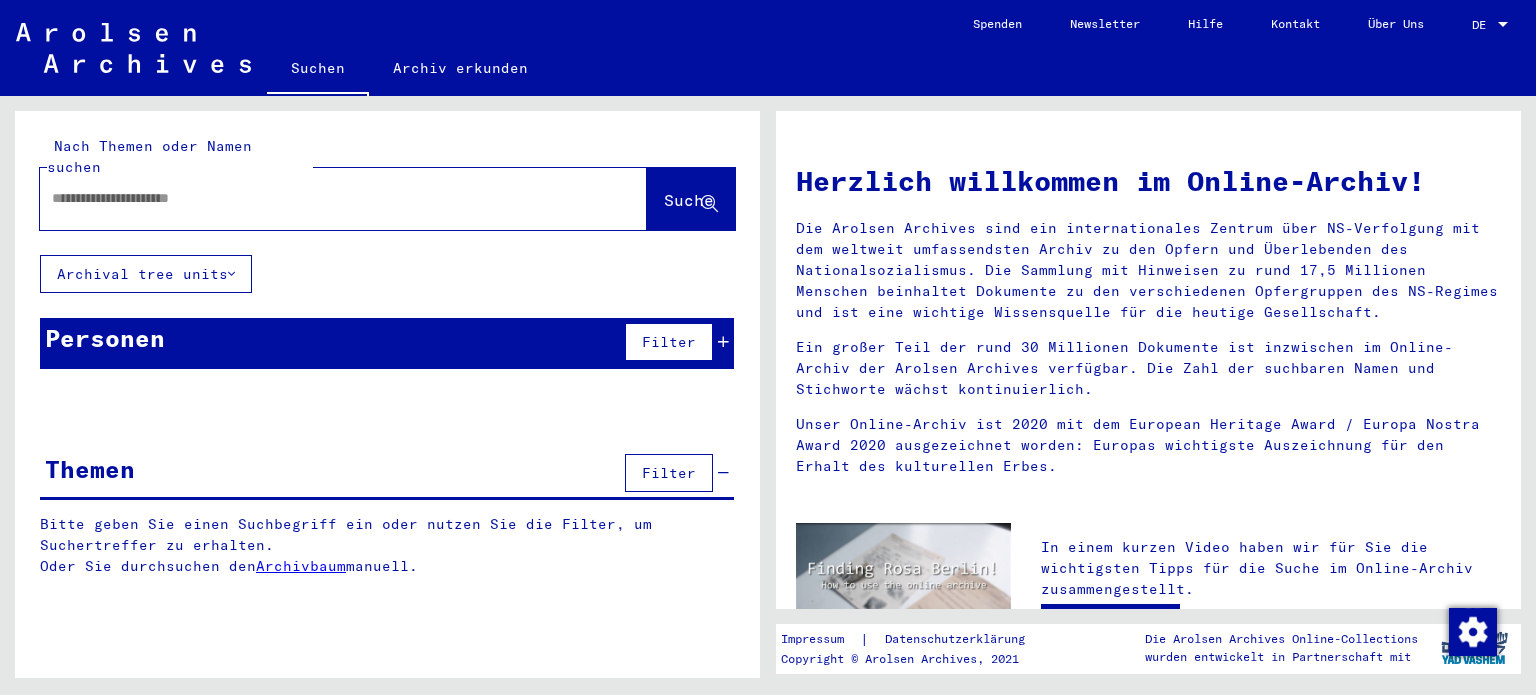 click at bounding box center (723, 342) 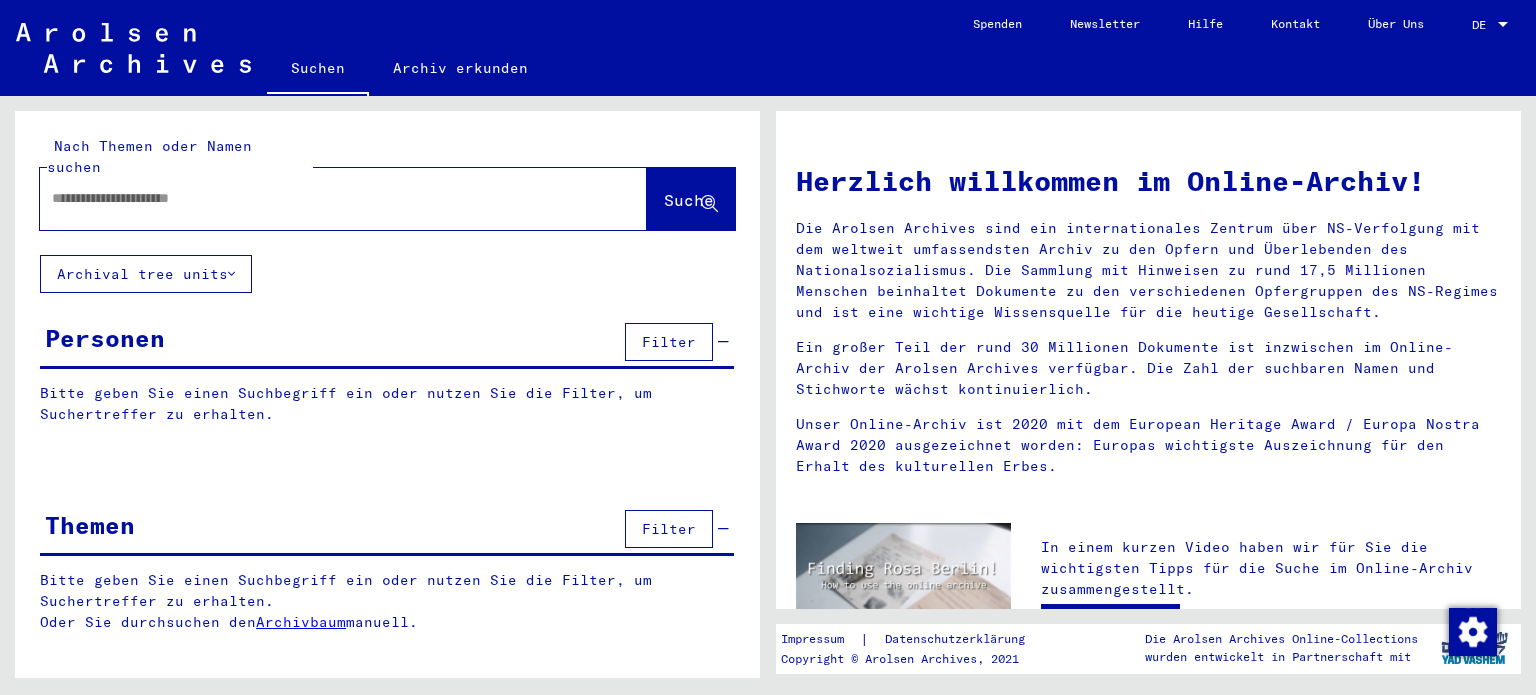 click on "Filter" at bounding box center [669, 342] 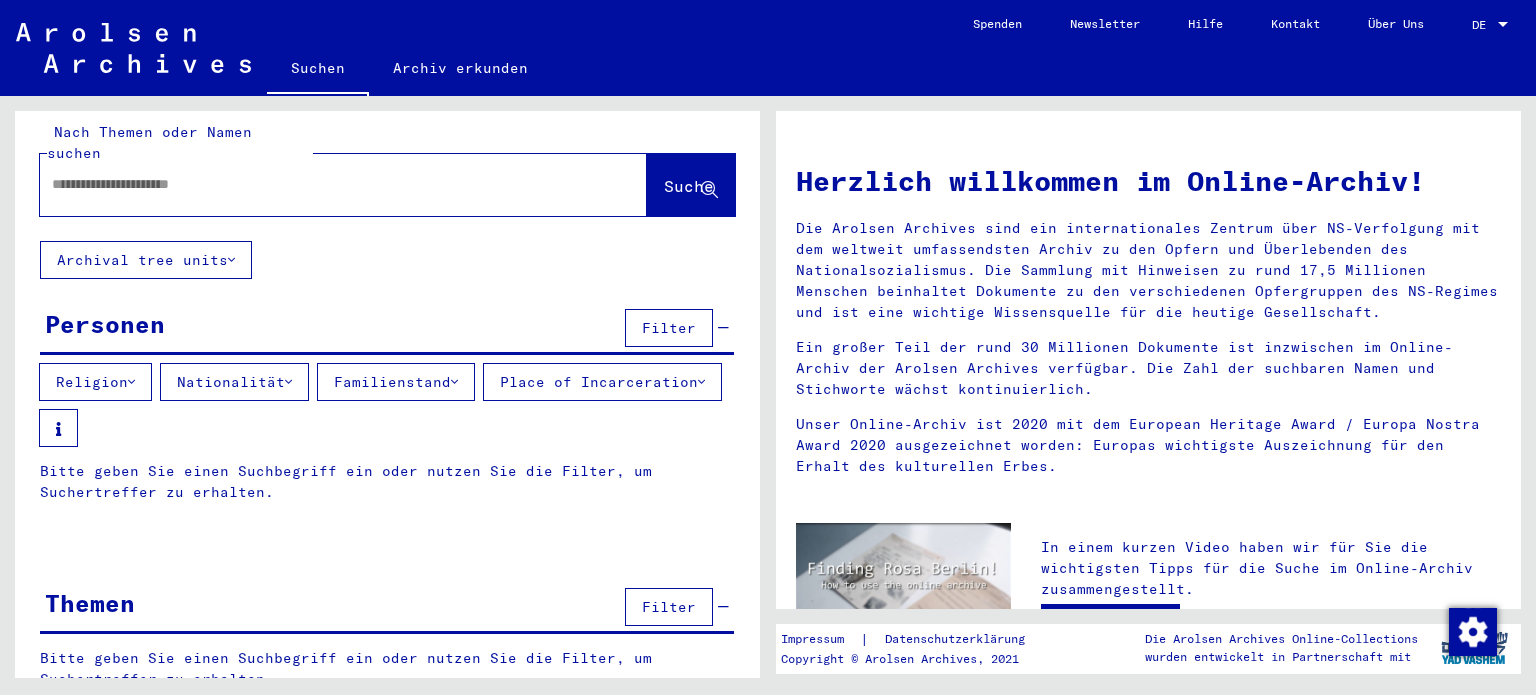 scroll, scrollTop: 0, scrollLeft: 0, axis: both 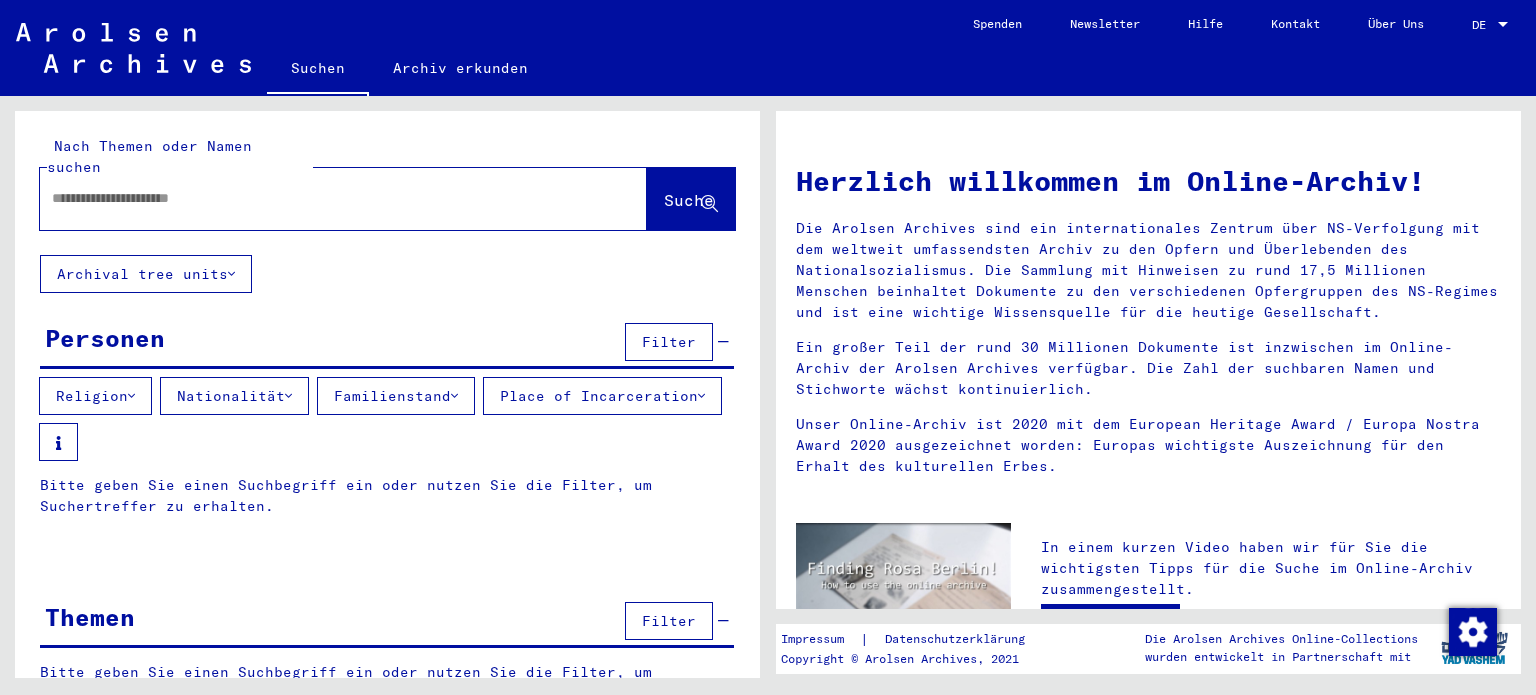 click at bounding box center [319, 198] 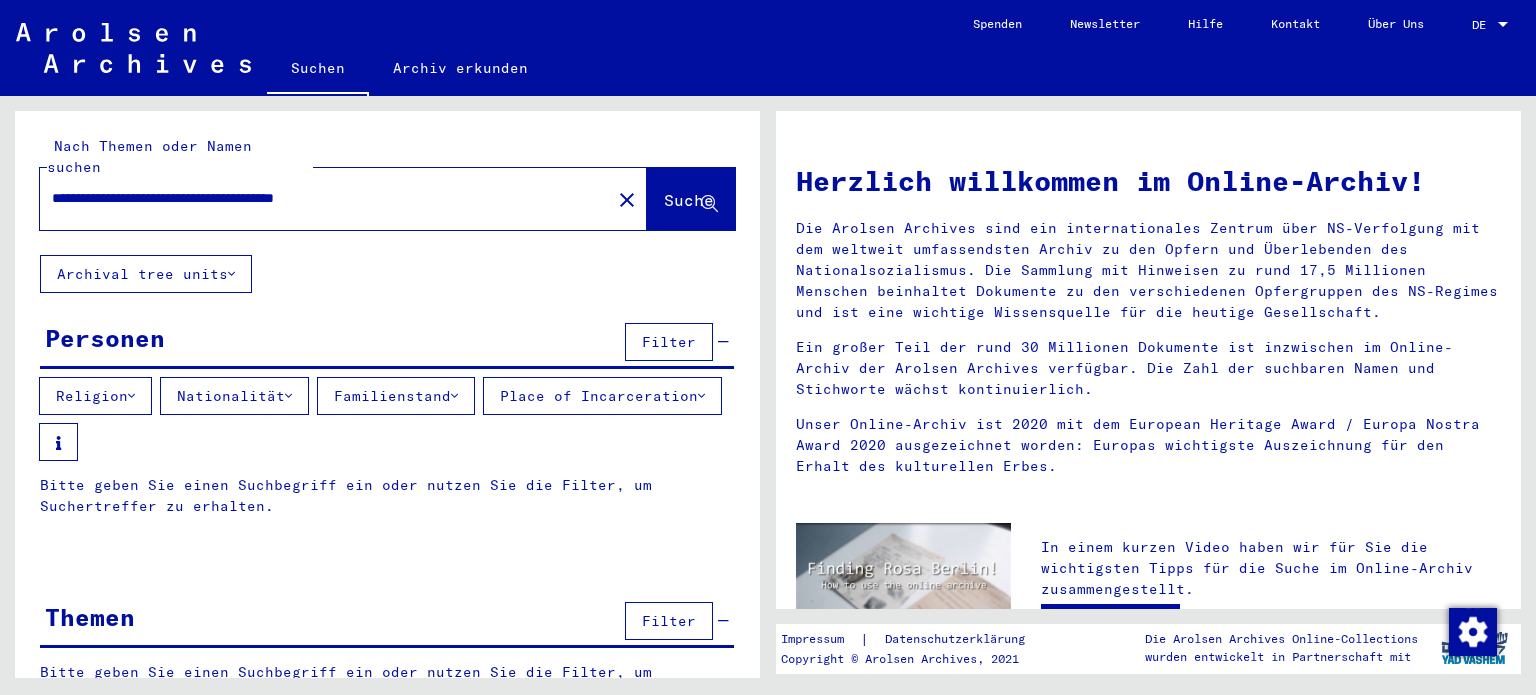 drag, startPoint x: 365, startPoint y: 172, endPoint x: 436, endPoint y: 182, distance: 71.70077 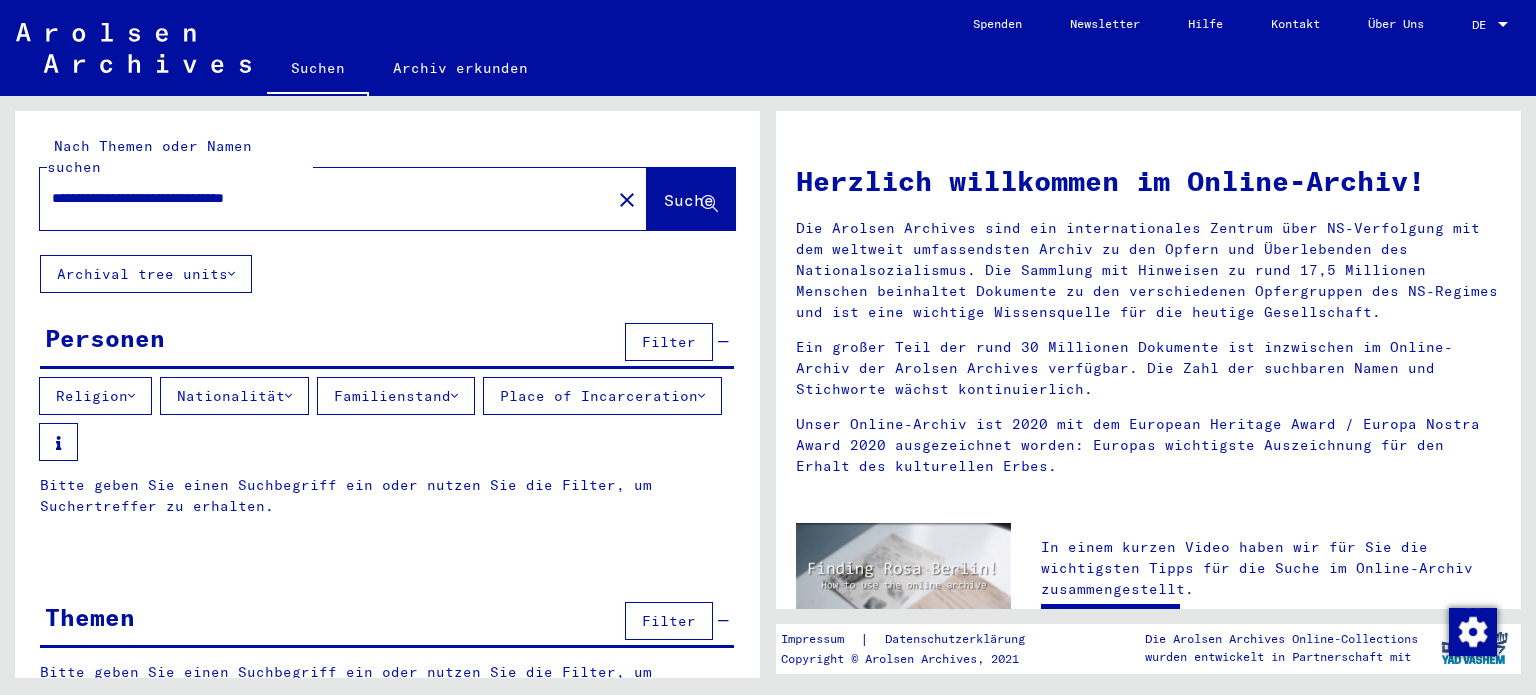 click on "Suche" 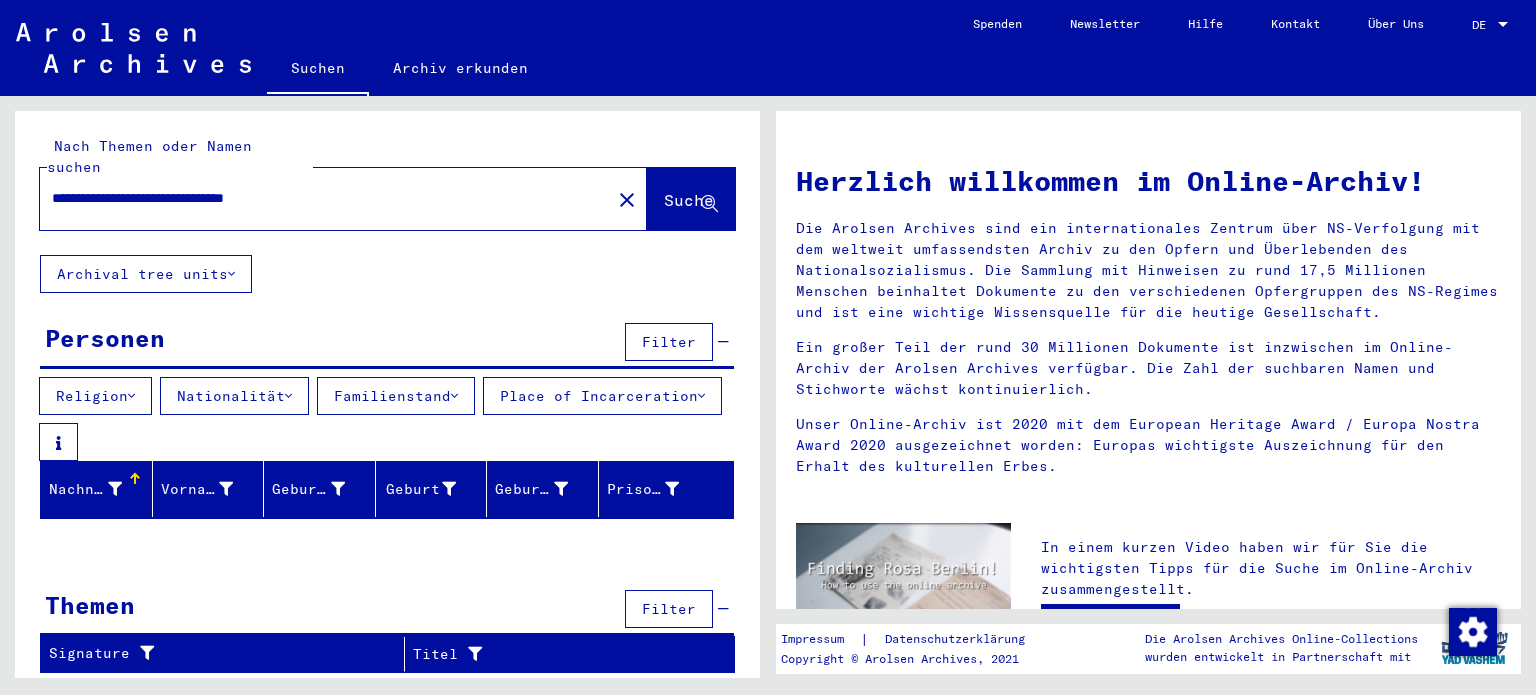 click on "**********" 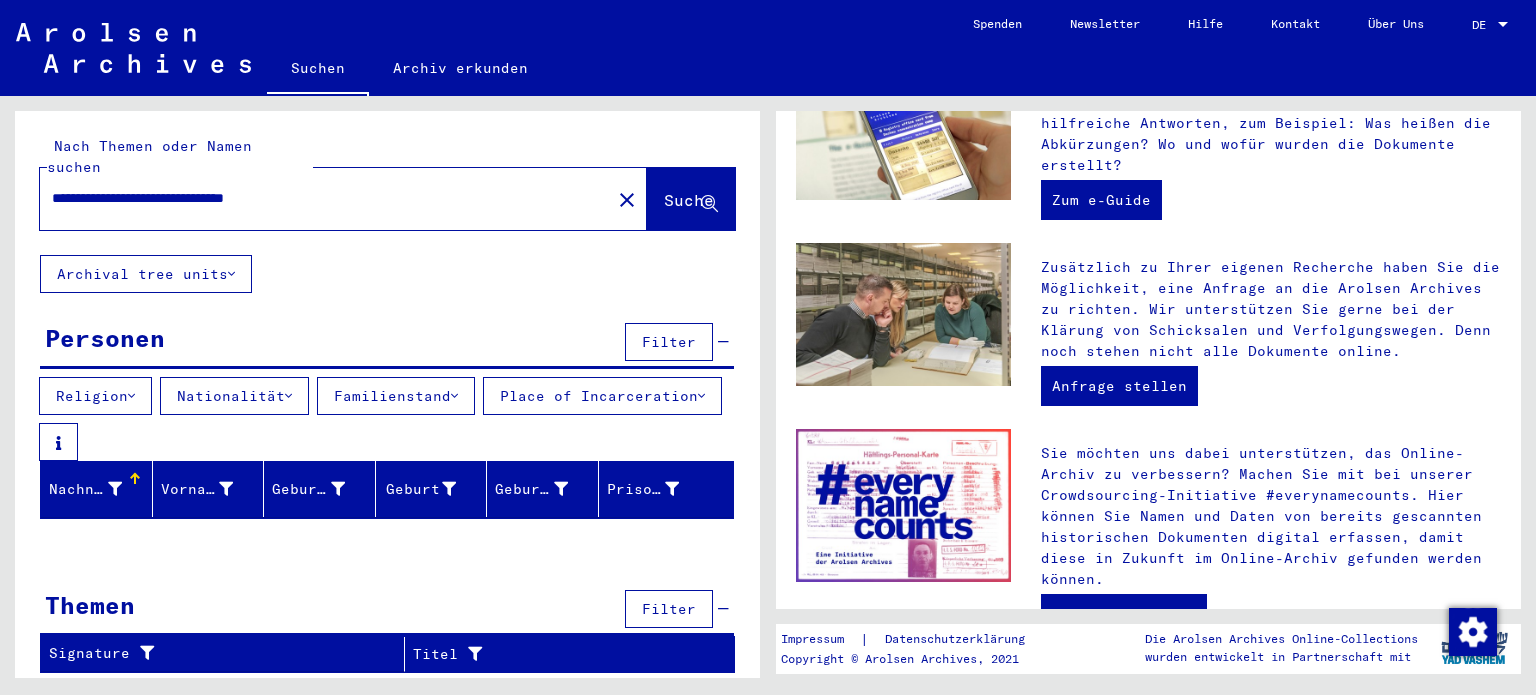 scroll, scrollTop: 732, scrollLeft: 0, axis: vertical 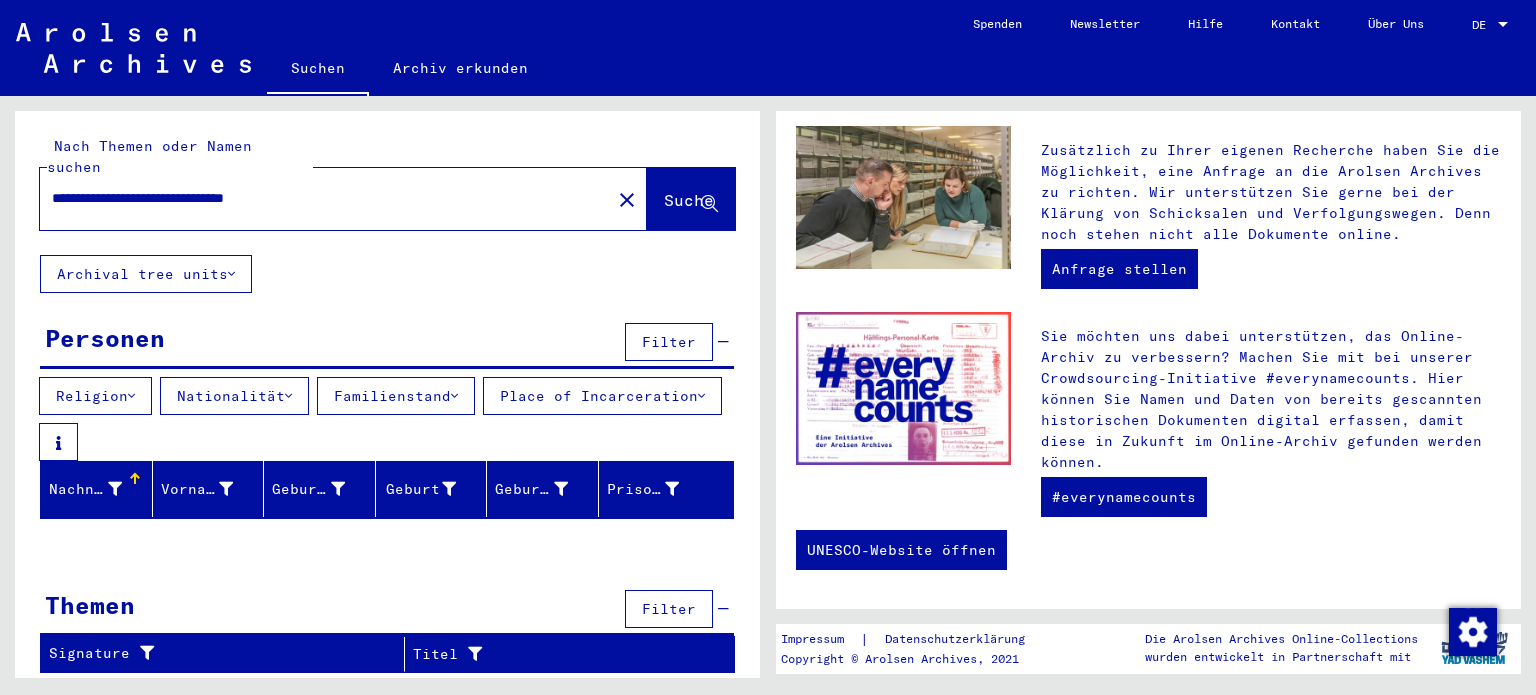 click on "Religion   Nationalität   Familienstand   Place of Incarceration" at bounding box center [387, 419] 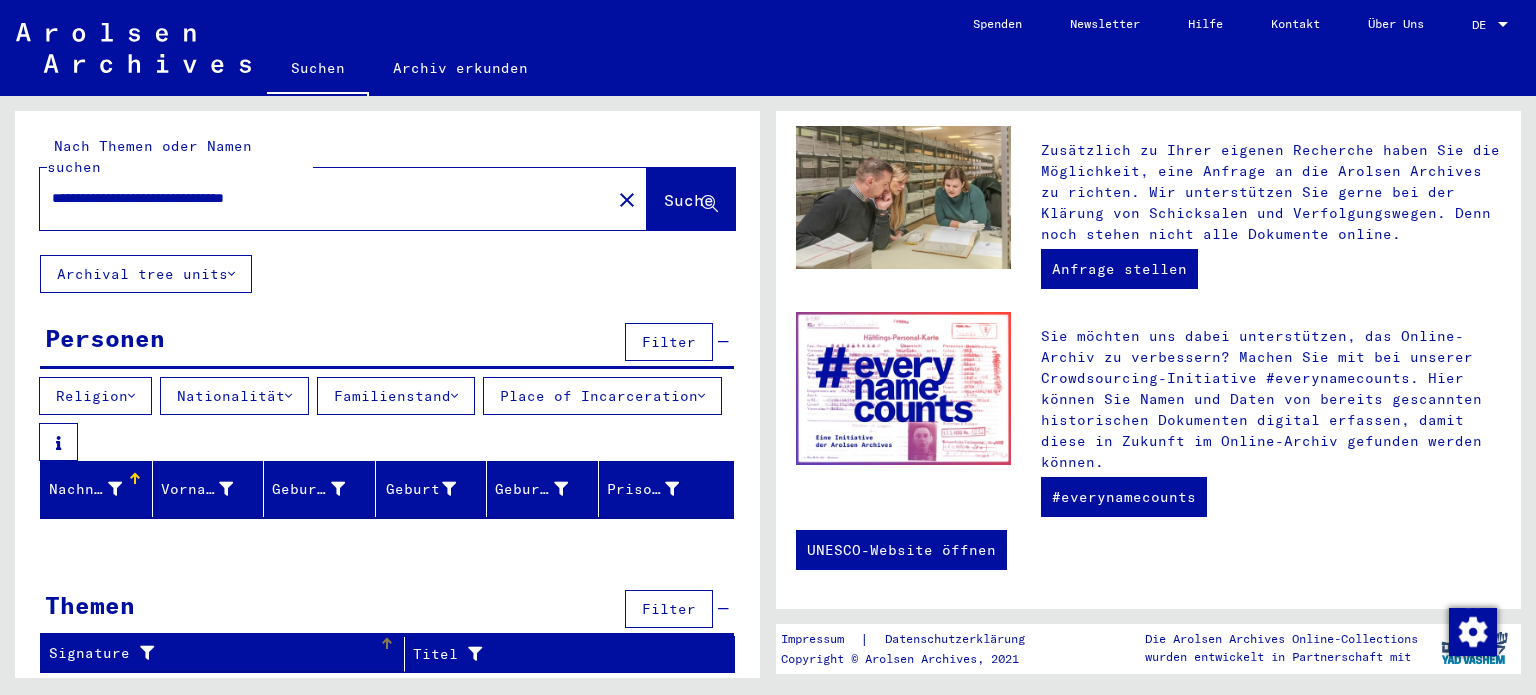 drag, startPoint x: 168, startPoint y: 637, endPoint x: 140, endPoint y: 639, distance: 28.071337 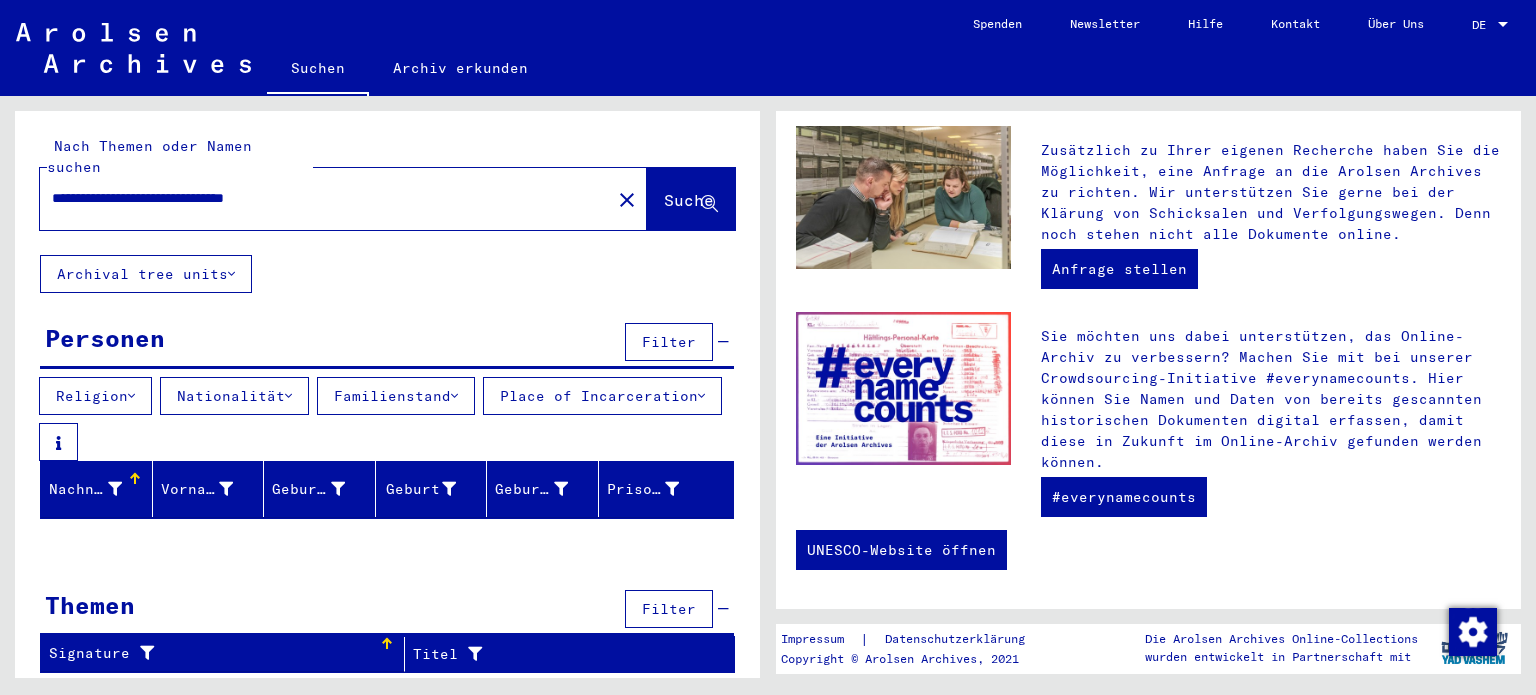 click on "Nachname" at bounding box center (85, 489) 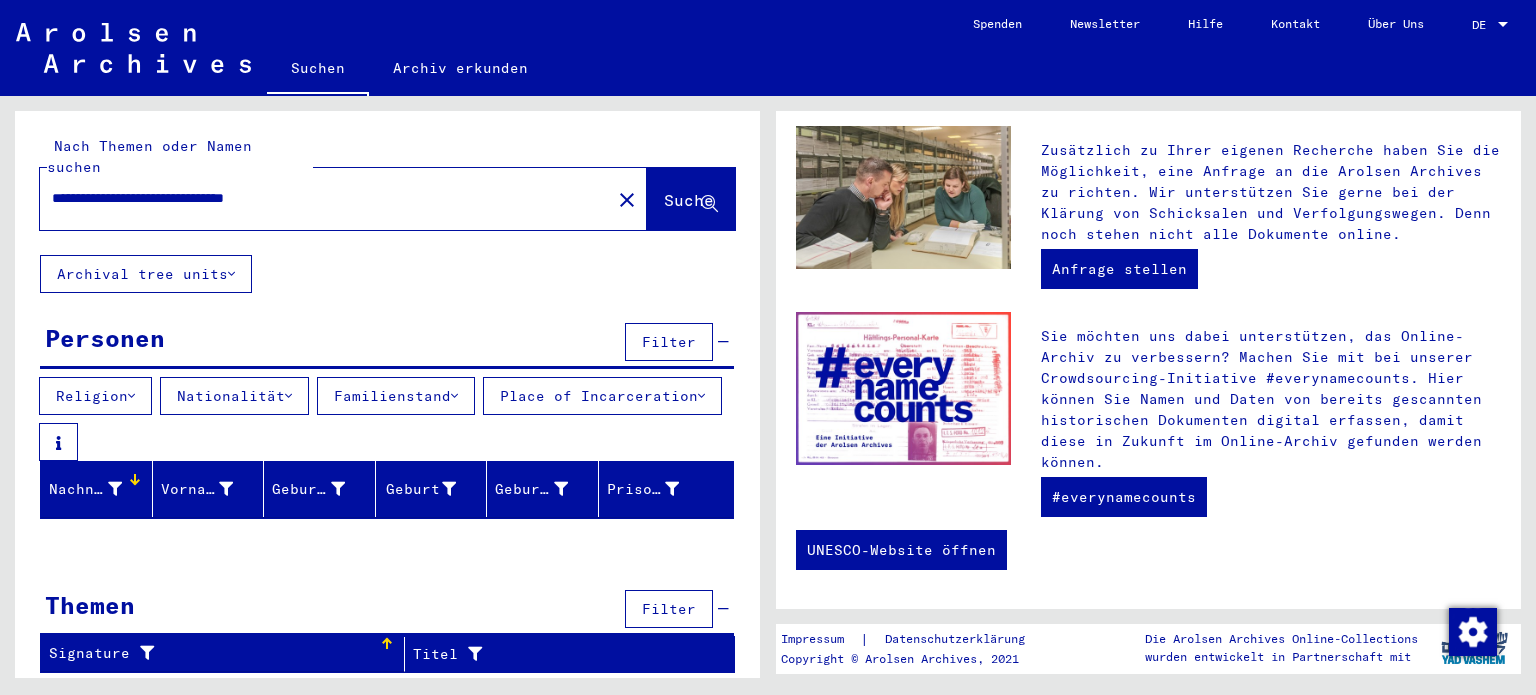 click on "**********" at bounding box center (319, 198) 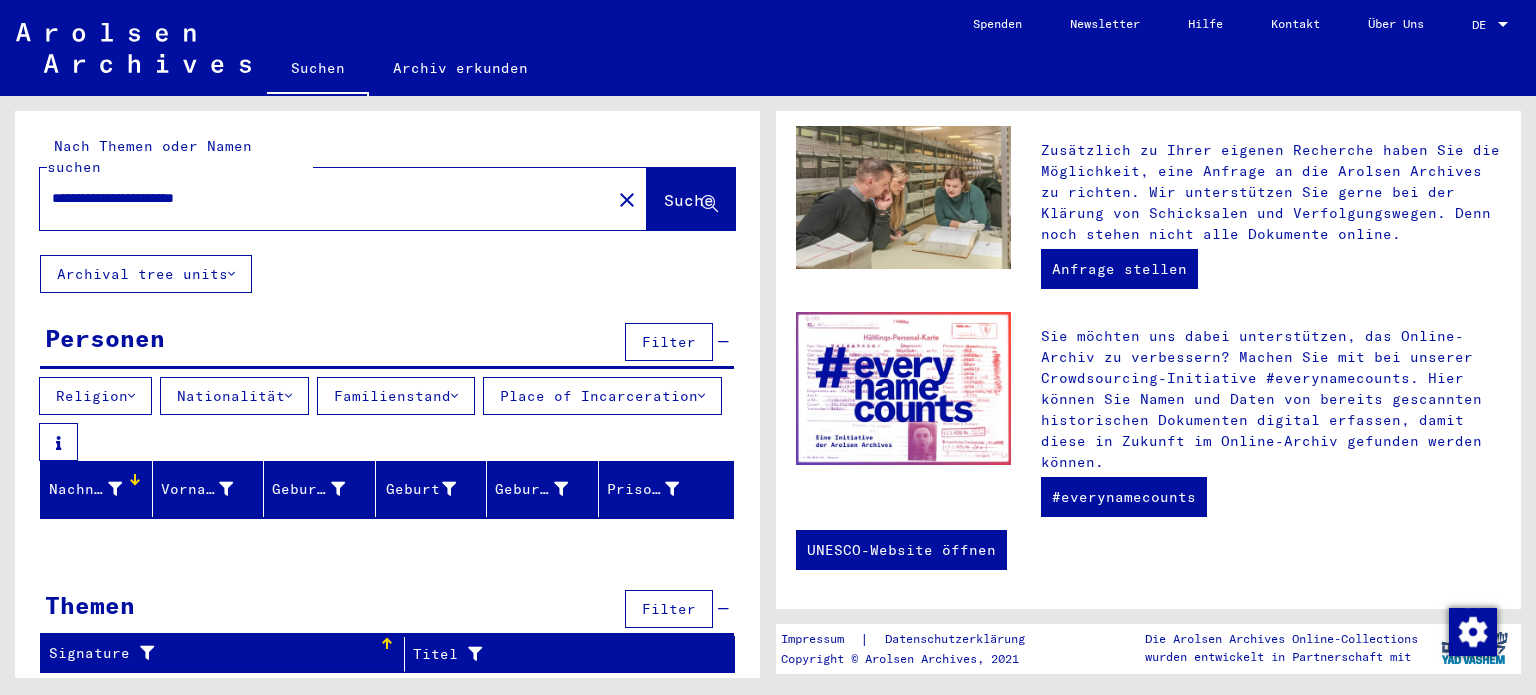 paste on "*********" 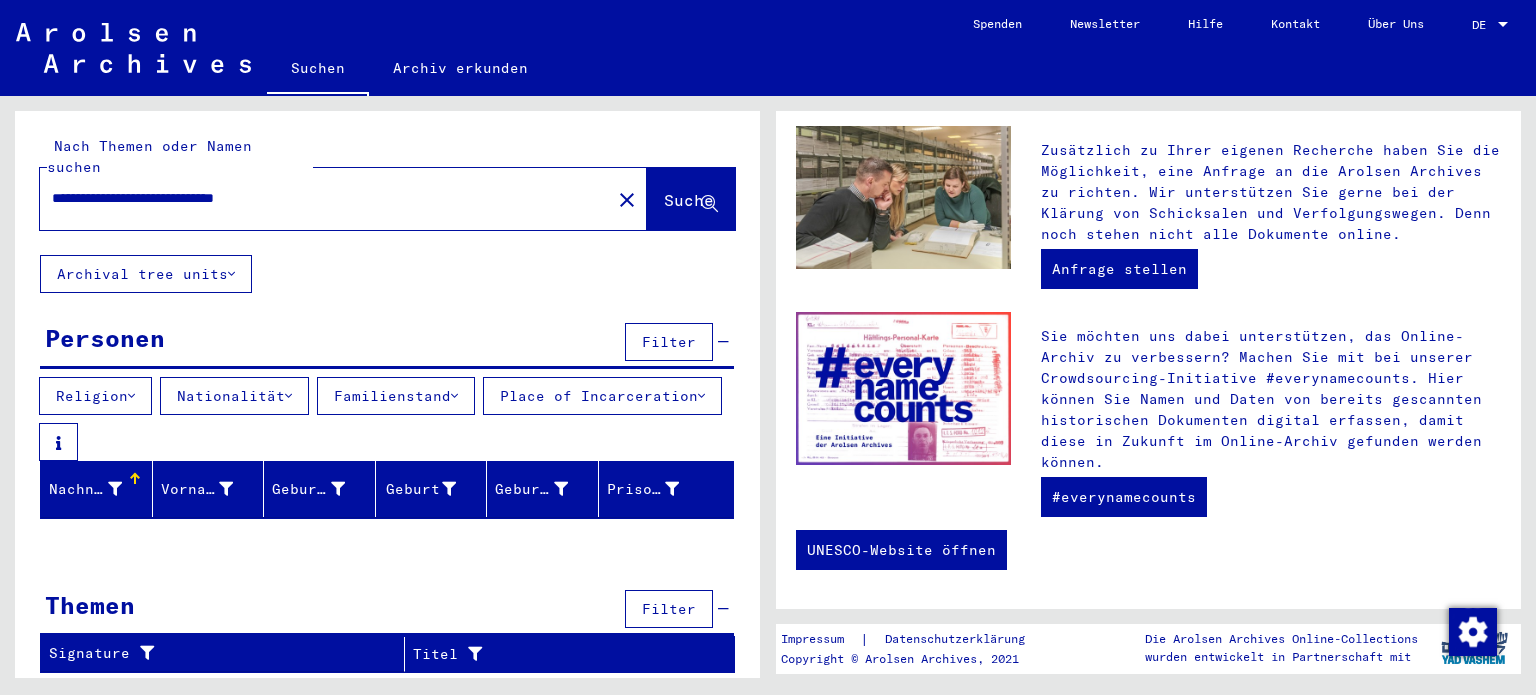 click on "Nachname" at bounding box center (85, 489) 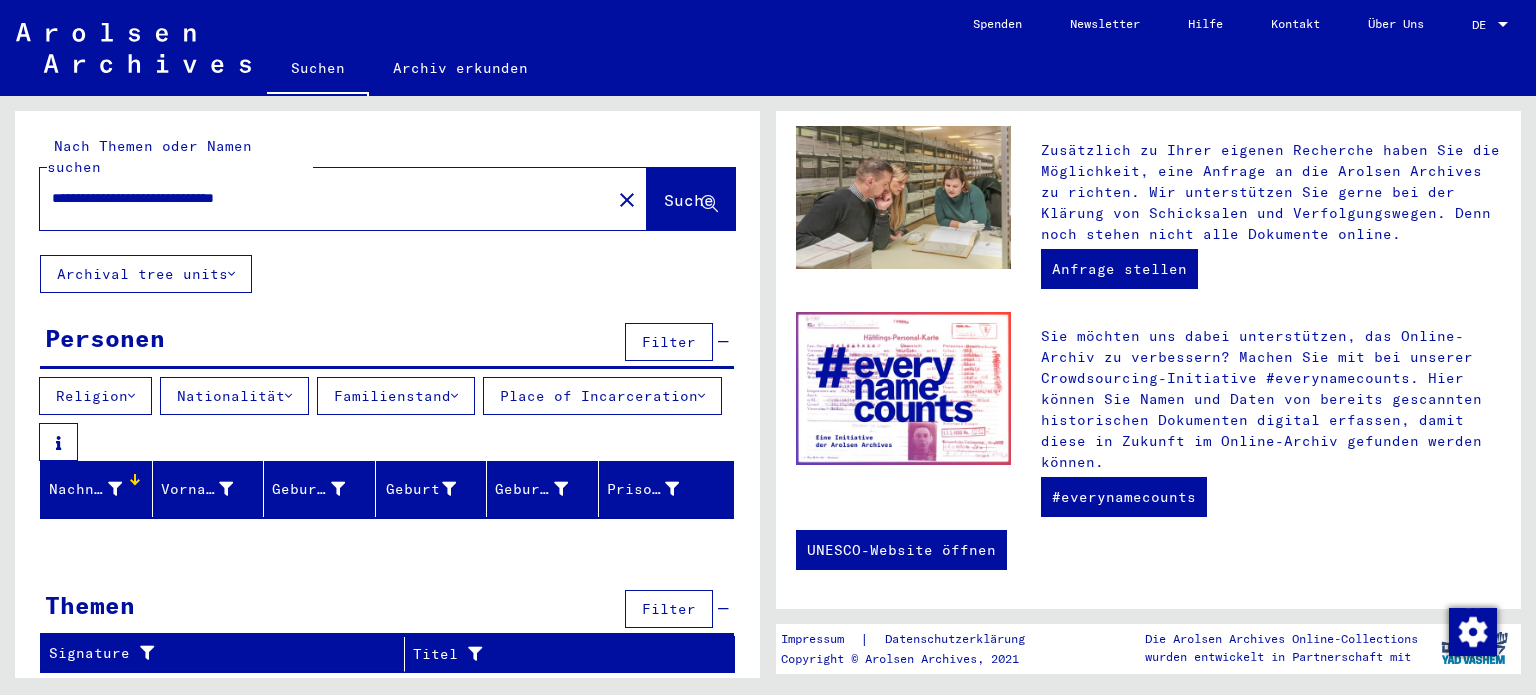 click on "Filter" at bounding box center [669, 342] 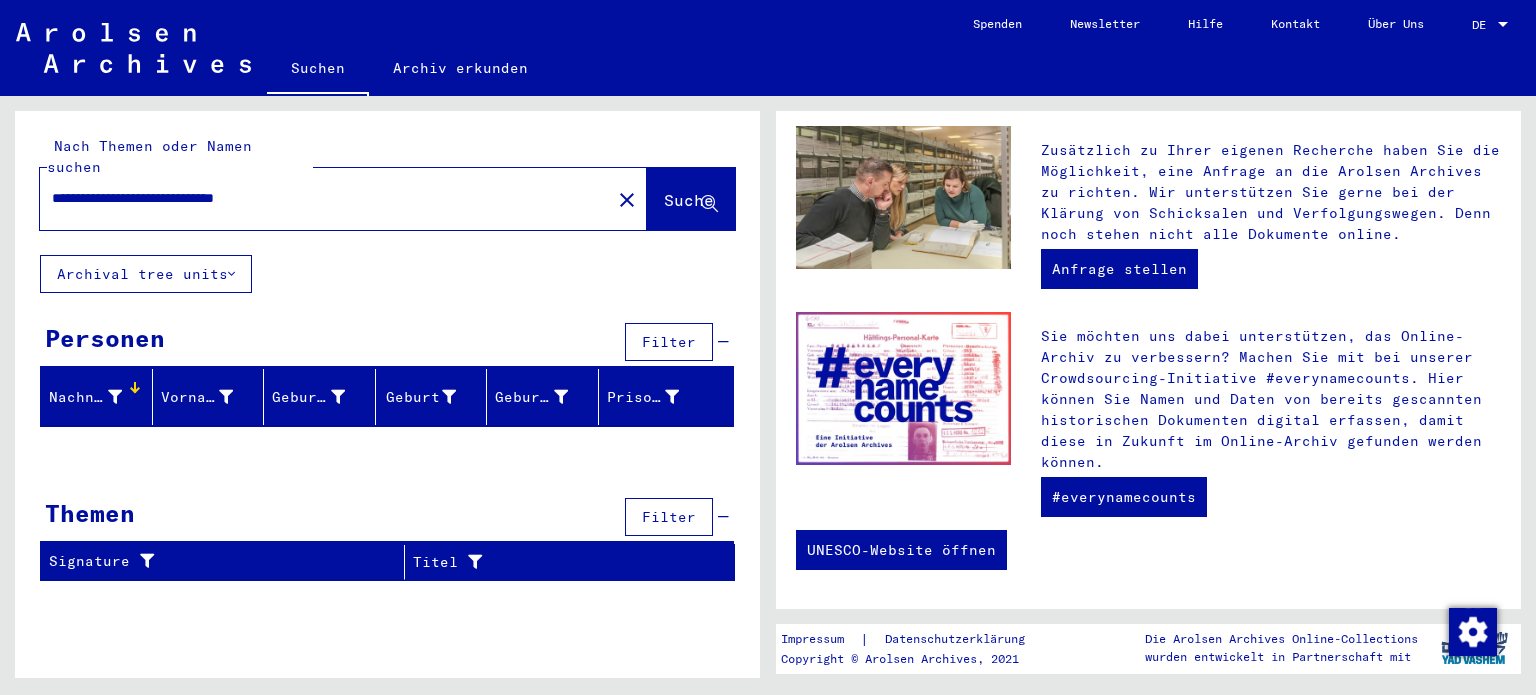 click on "Filter" at bounding box center (669, 342) 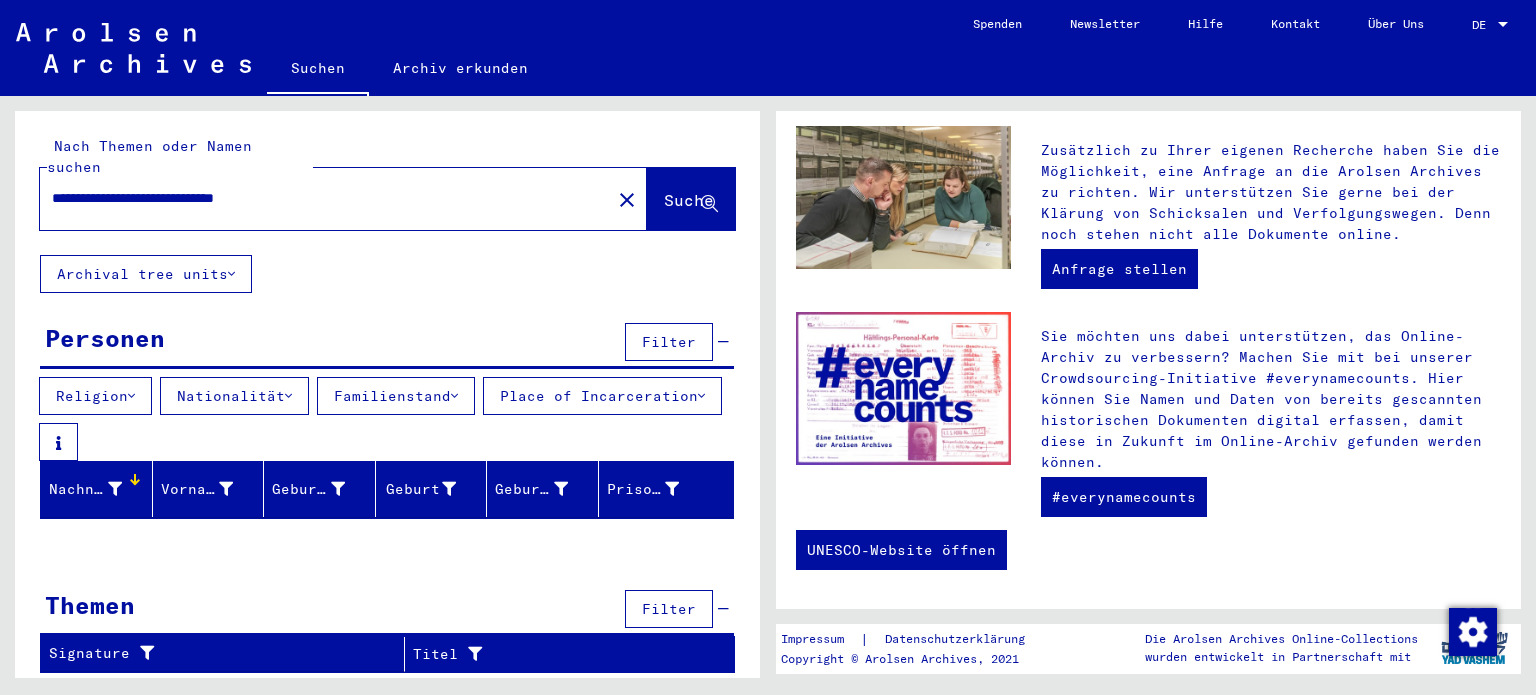 click on "Filter" at bounding box center (669, 342) 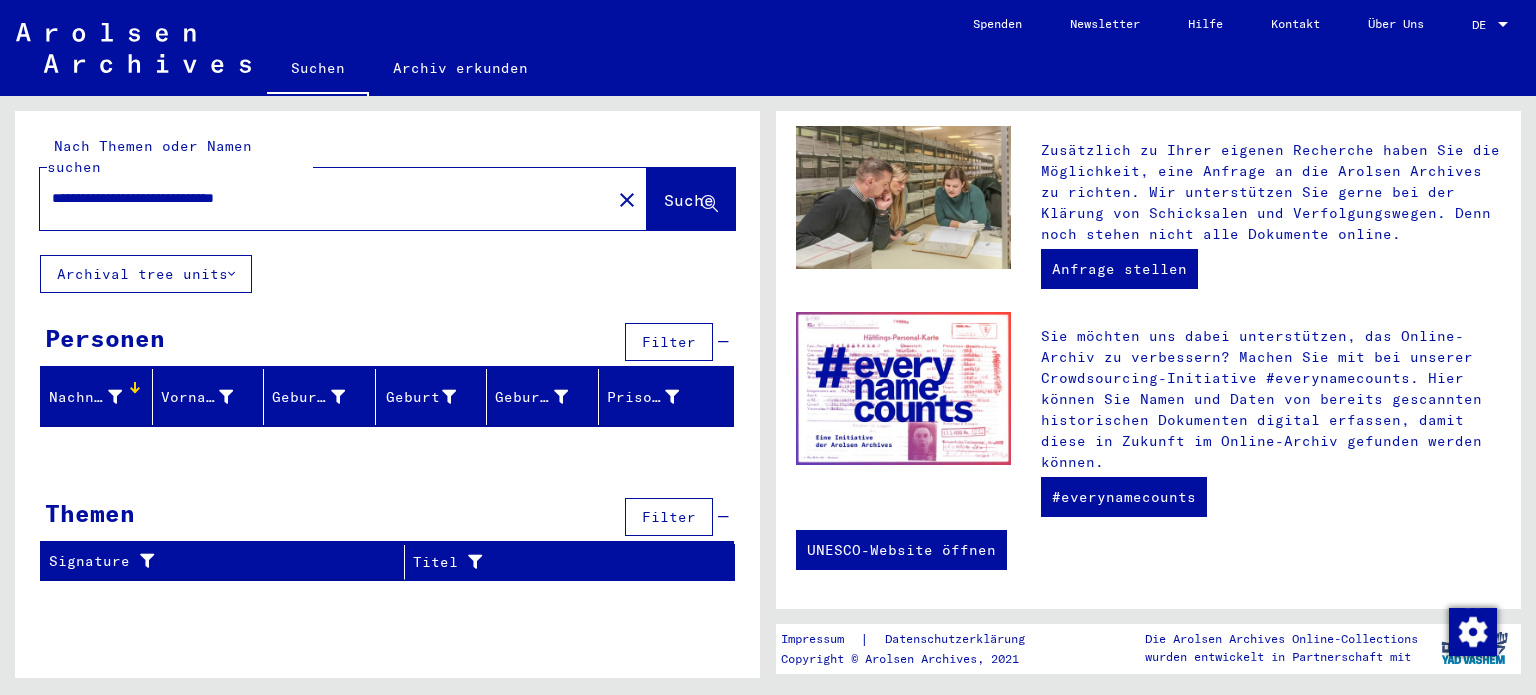 drag, startPoint x: 265, startPoint y: 176, endPoint x: 0, endPoint y: 157, distance: 265.68027 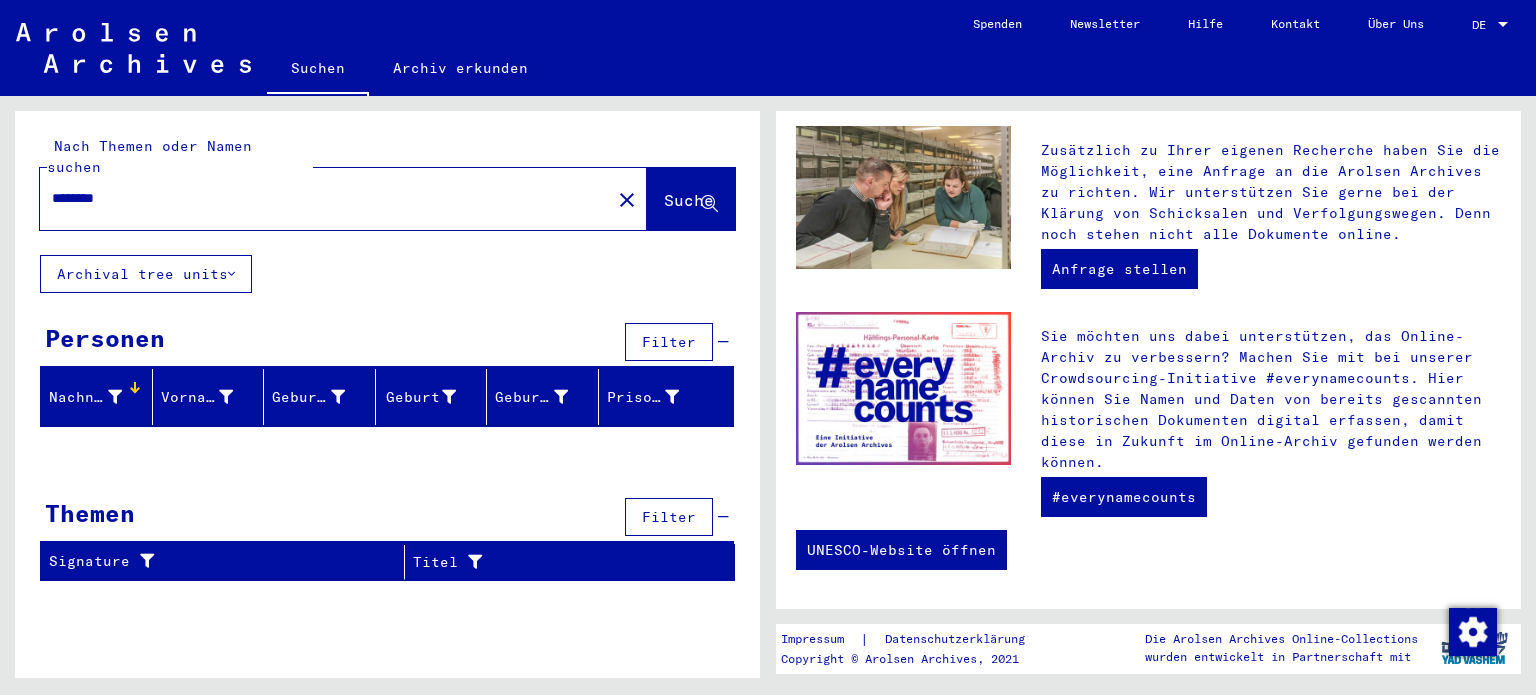 type on "********" 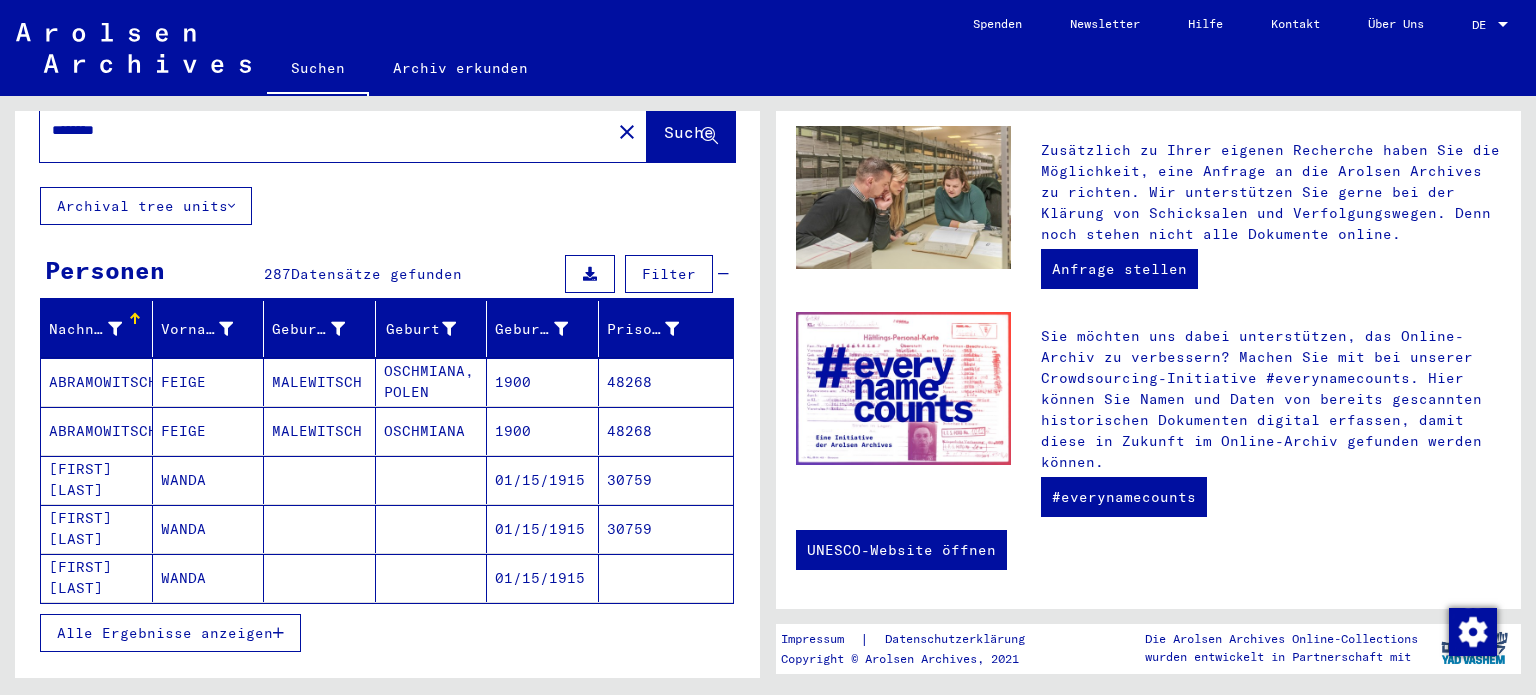 scroll, scrollTop: 100, scrollLeft: 0, axis: vertical 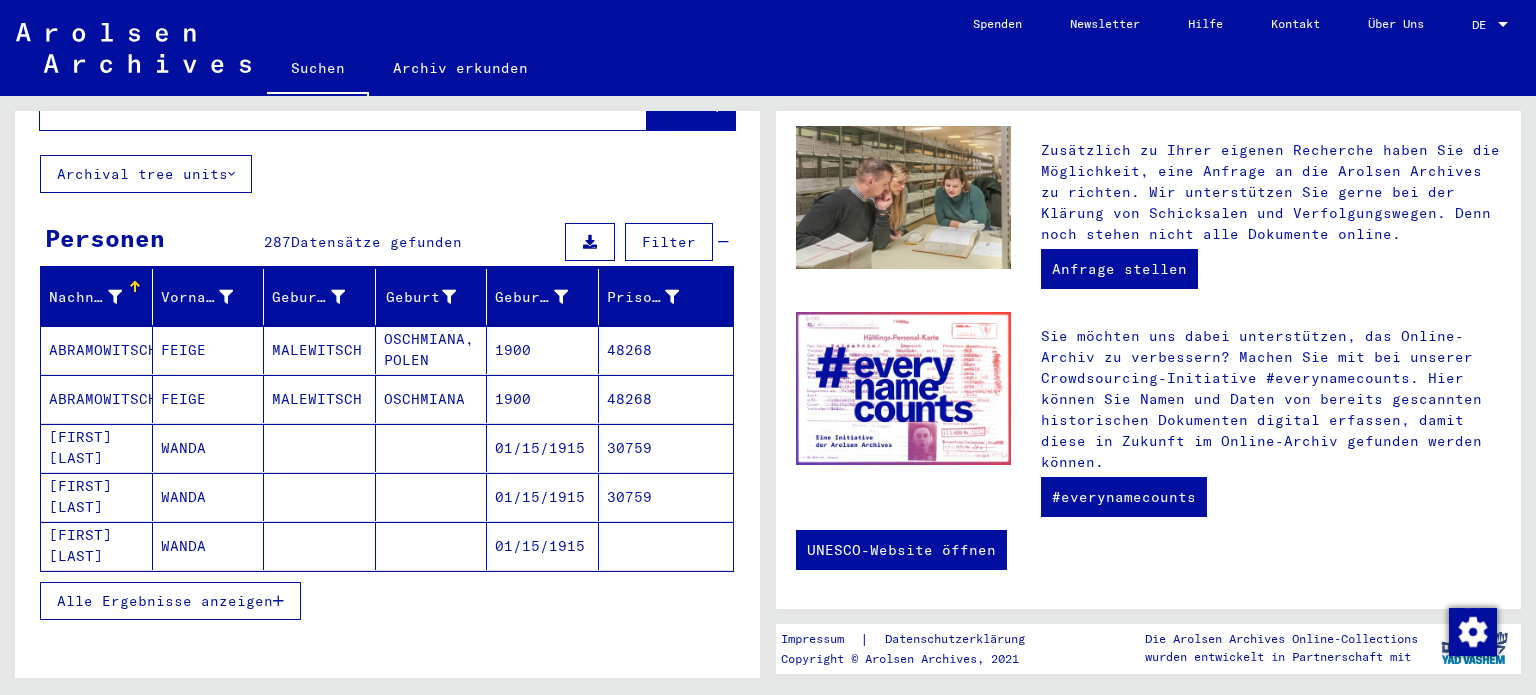 click on "Alle Ergebnisse anzeigen" at bounding box center [165, 601] 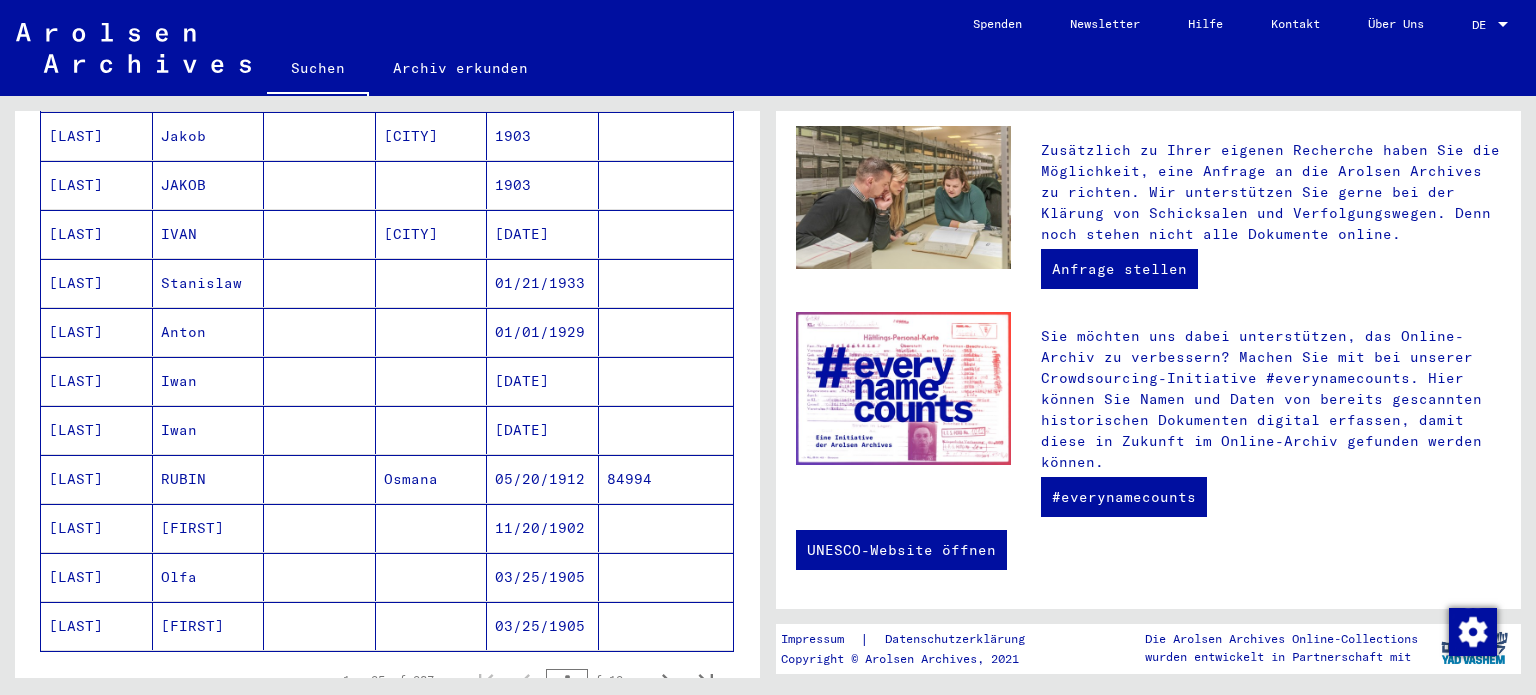 scroll, scrollTop: 1100, scrollLeft: 0, axis: vertical 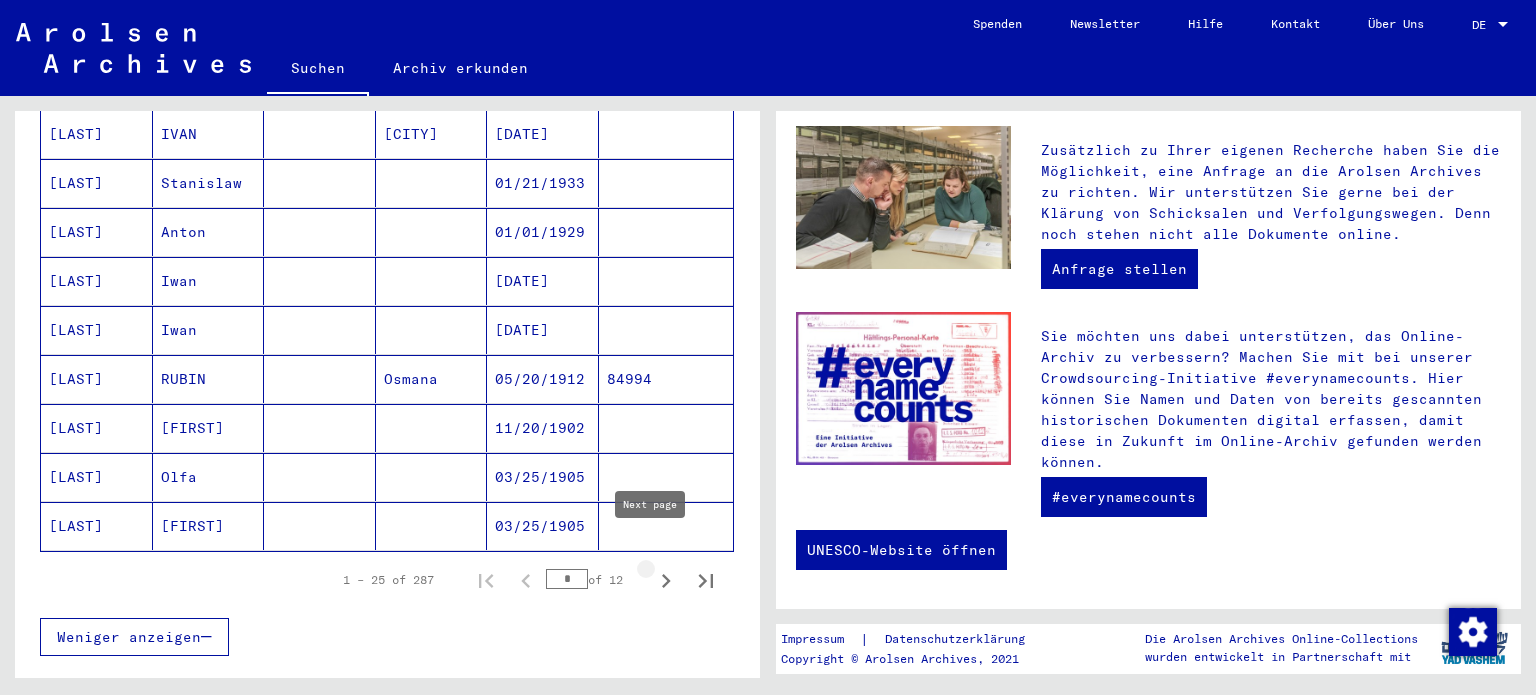 click 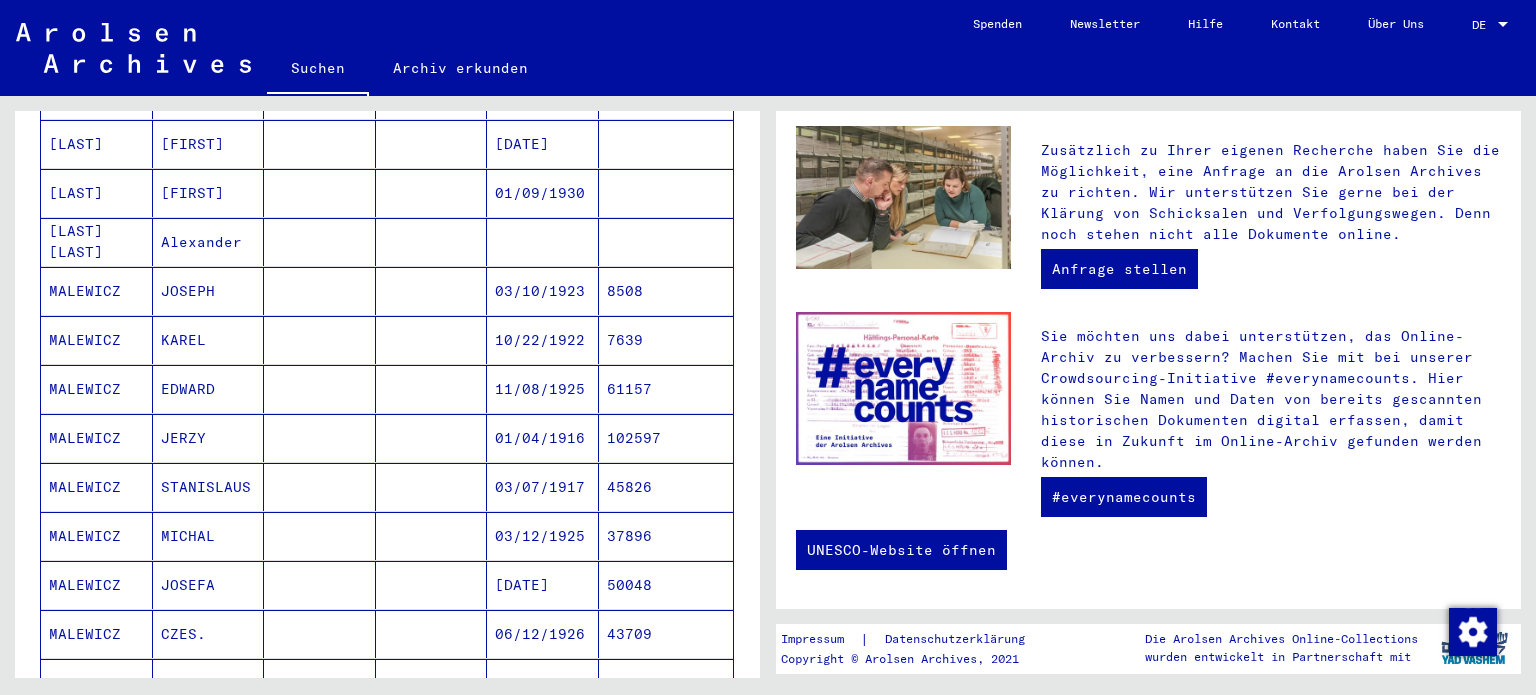scroll, scrollTop: 1000, scrollLeft: 0, axis: vertical 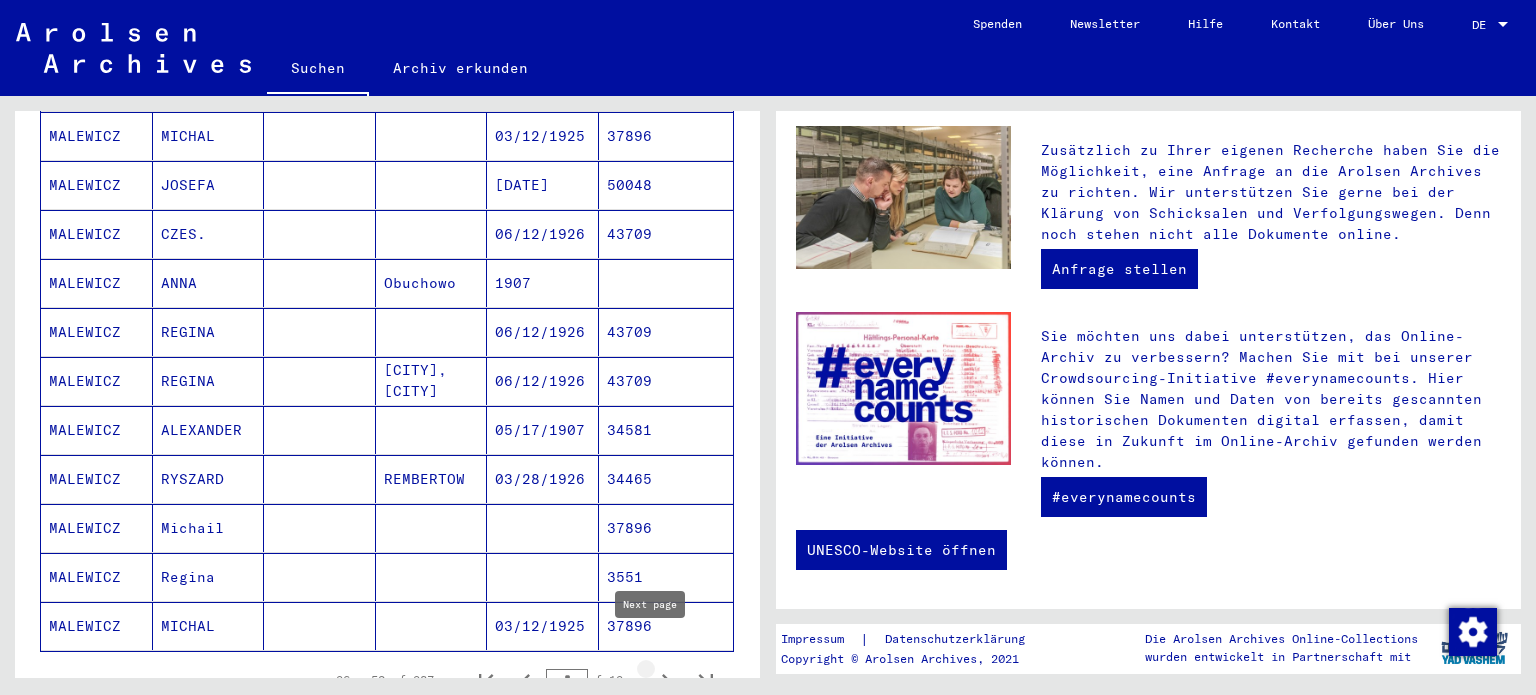 click 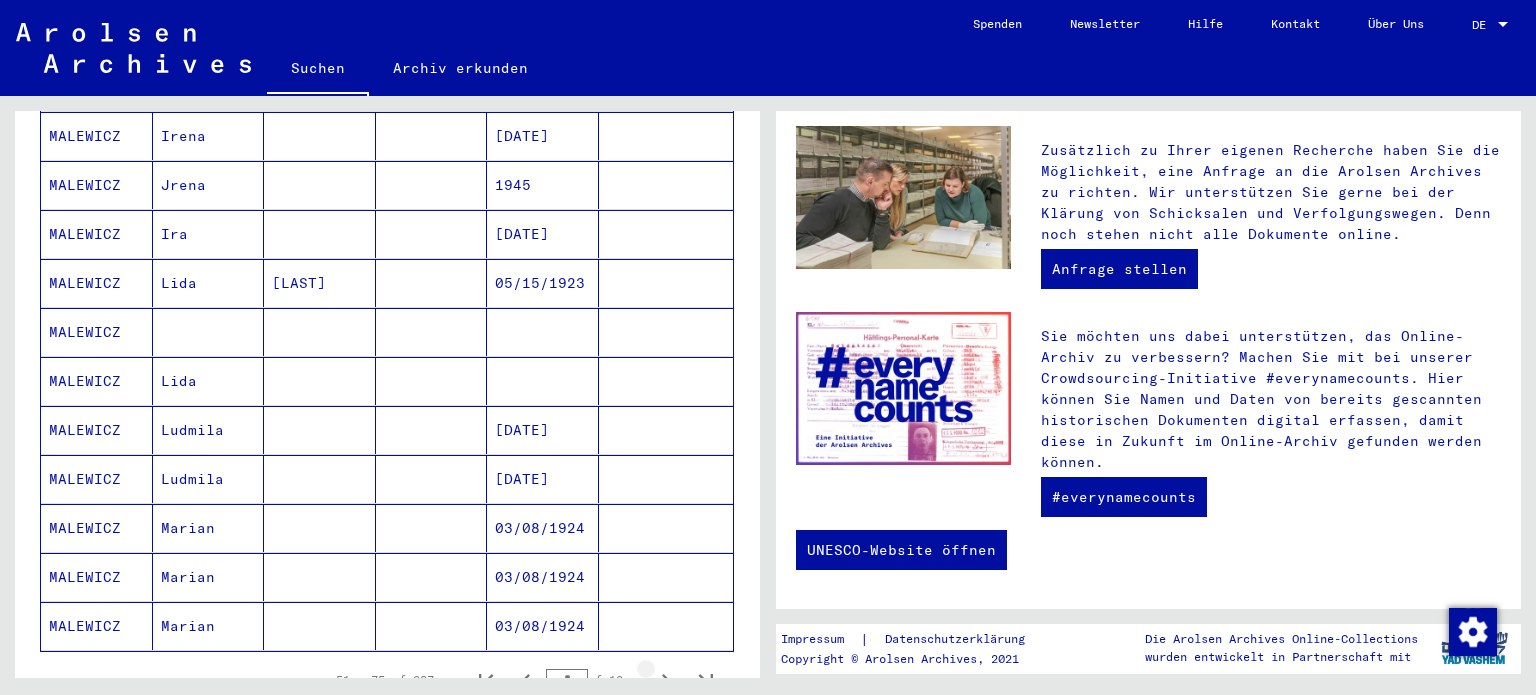 click 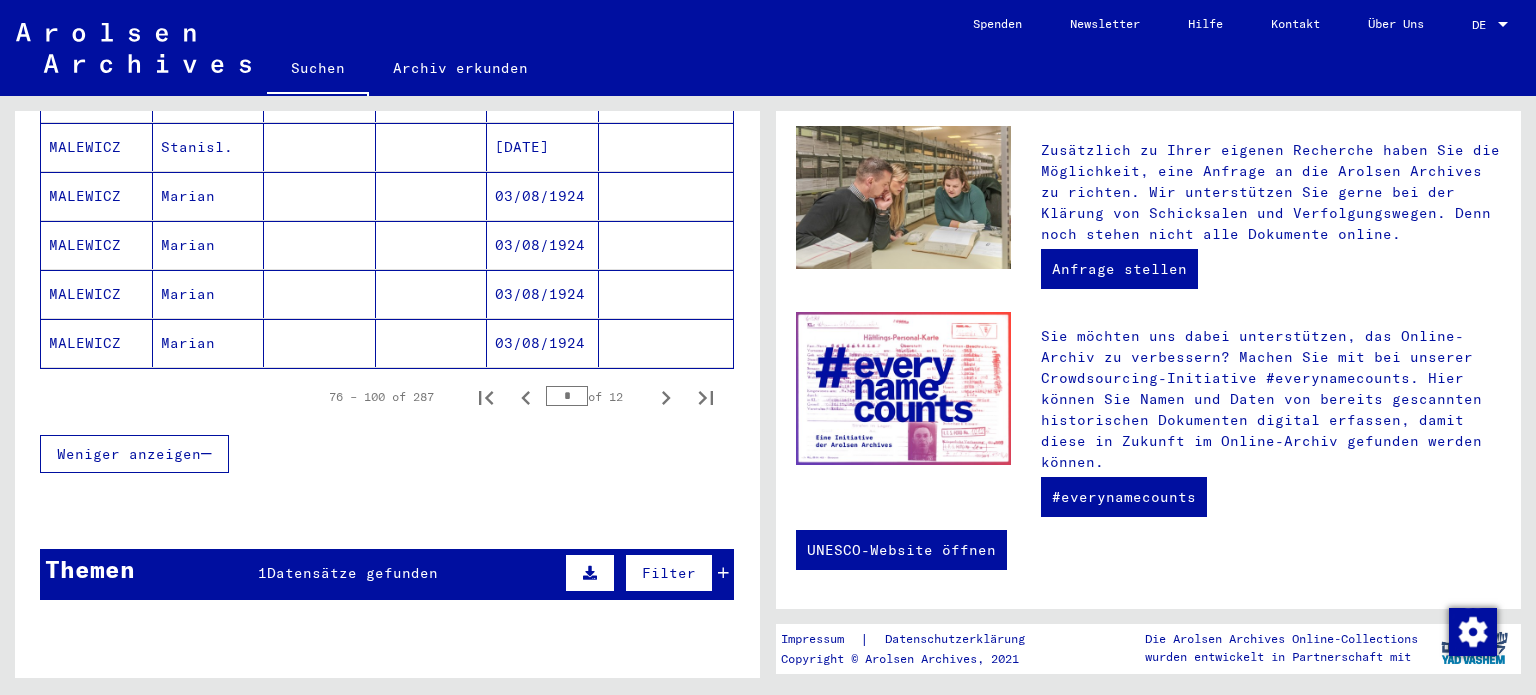 scroll, scrollTop: 1345, scrollLeft: 0, axis: vertical 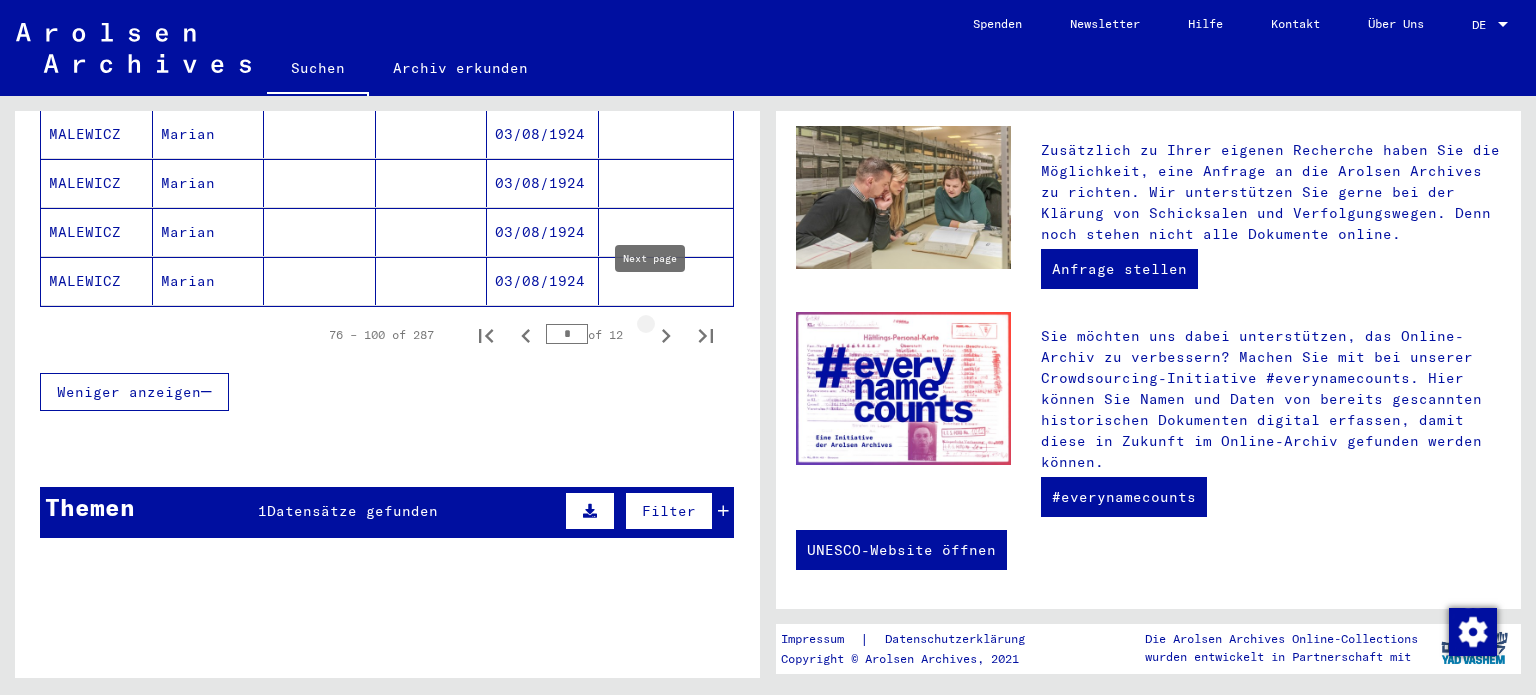 click 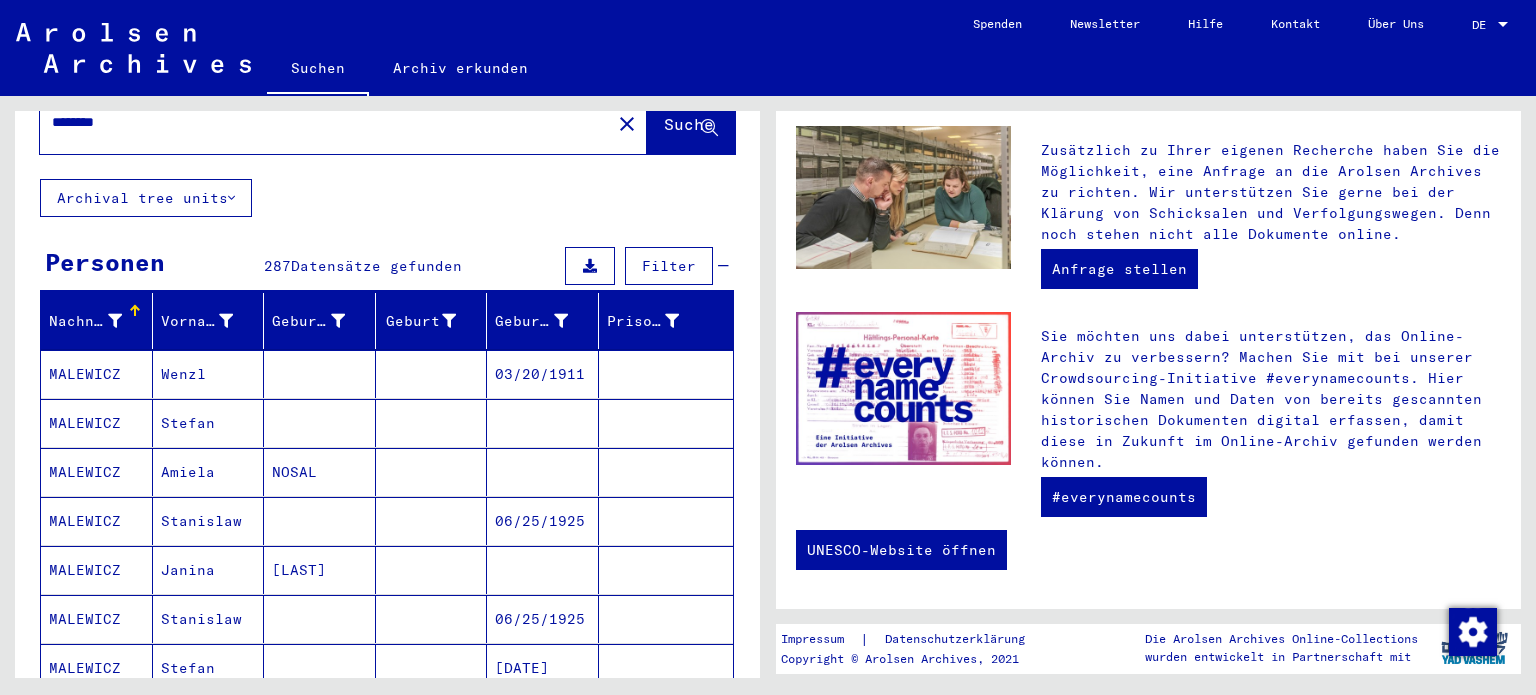 scroll, scrollTop: 0, scrollLeft: 0, axis: both 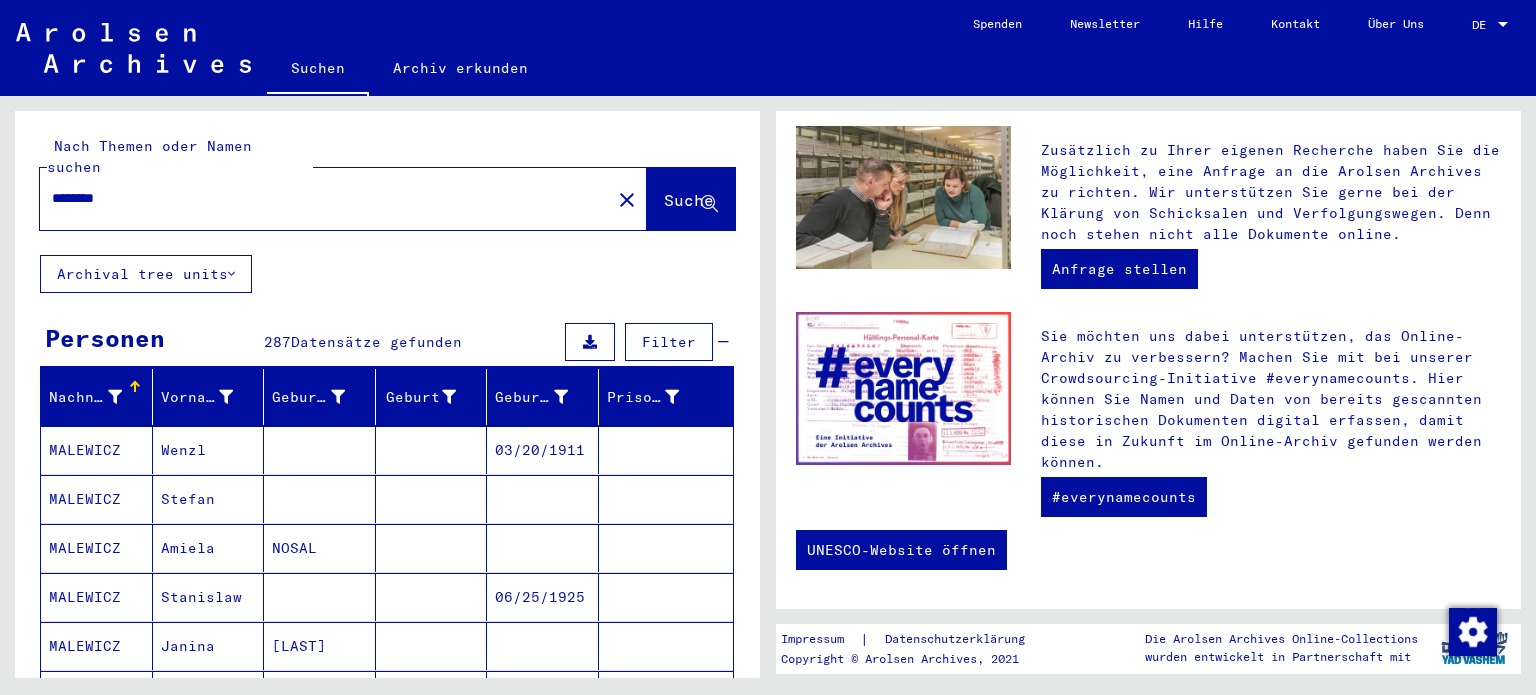 click on "********" at bounding box center (319, 198) 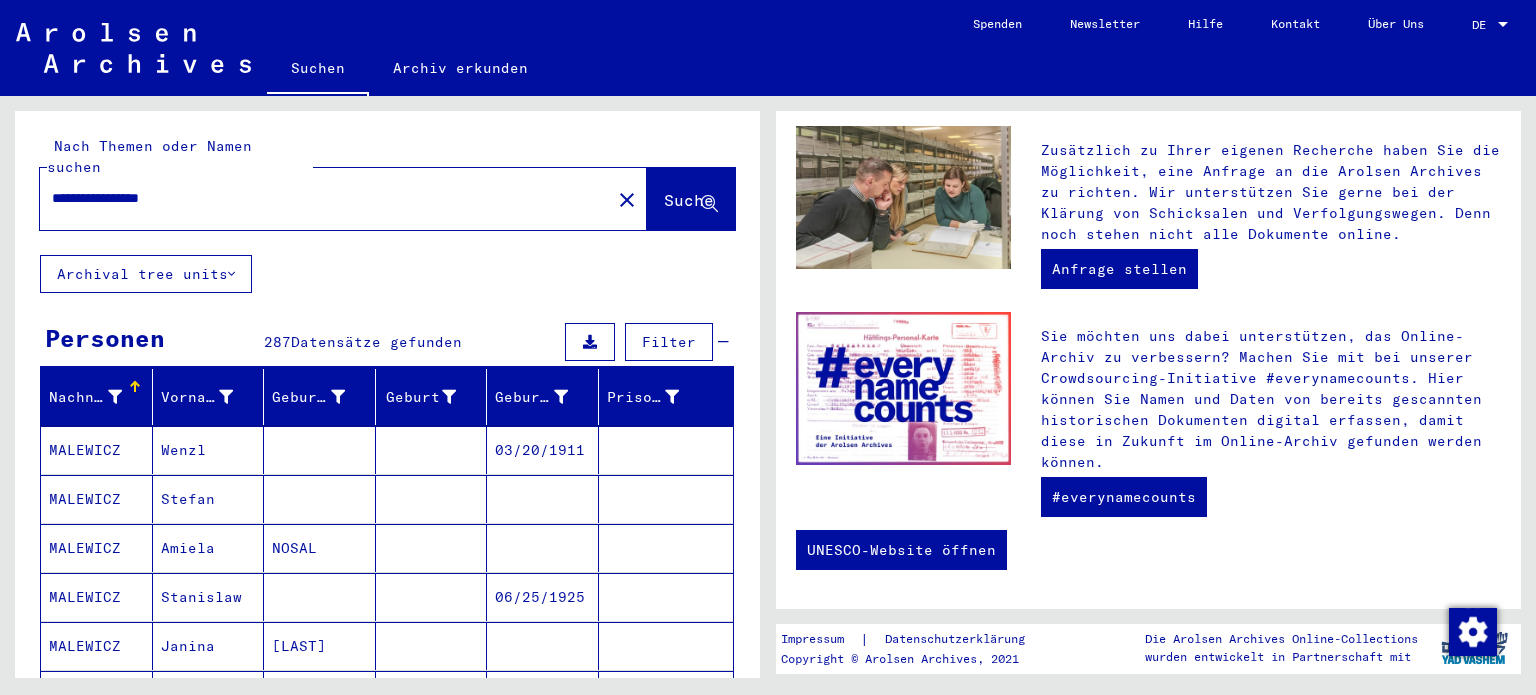 type on "**********" 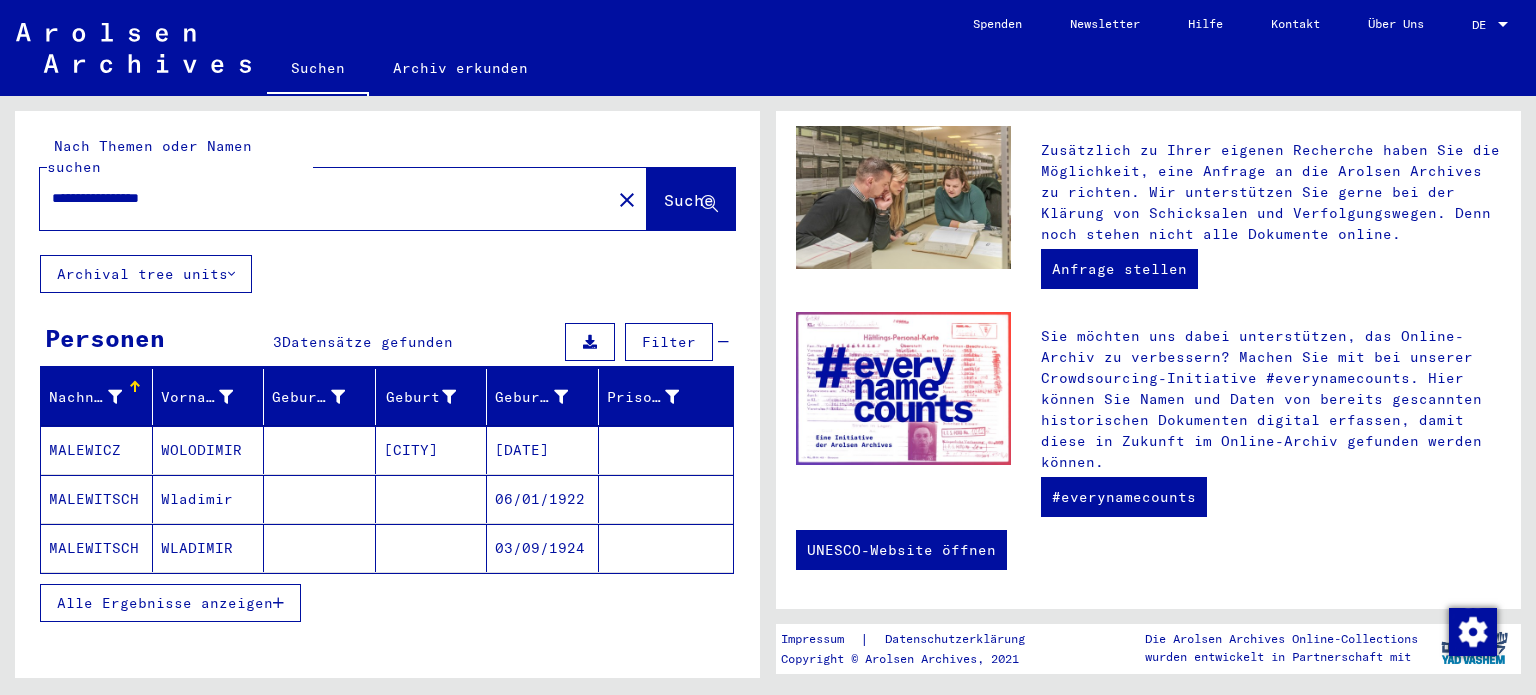 click on "Alle Ergebnisse anzeigen" at bounding box center (165, 603) 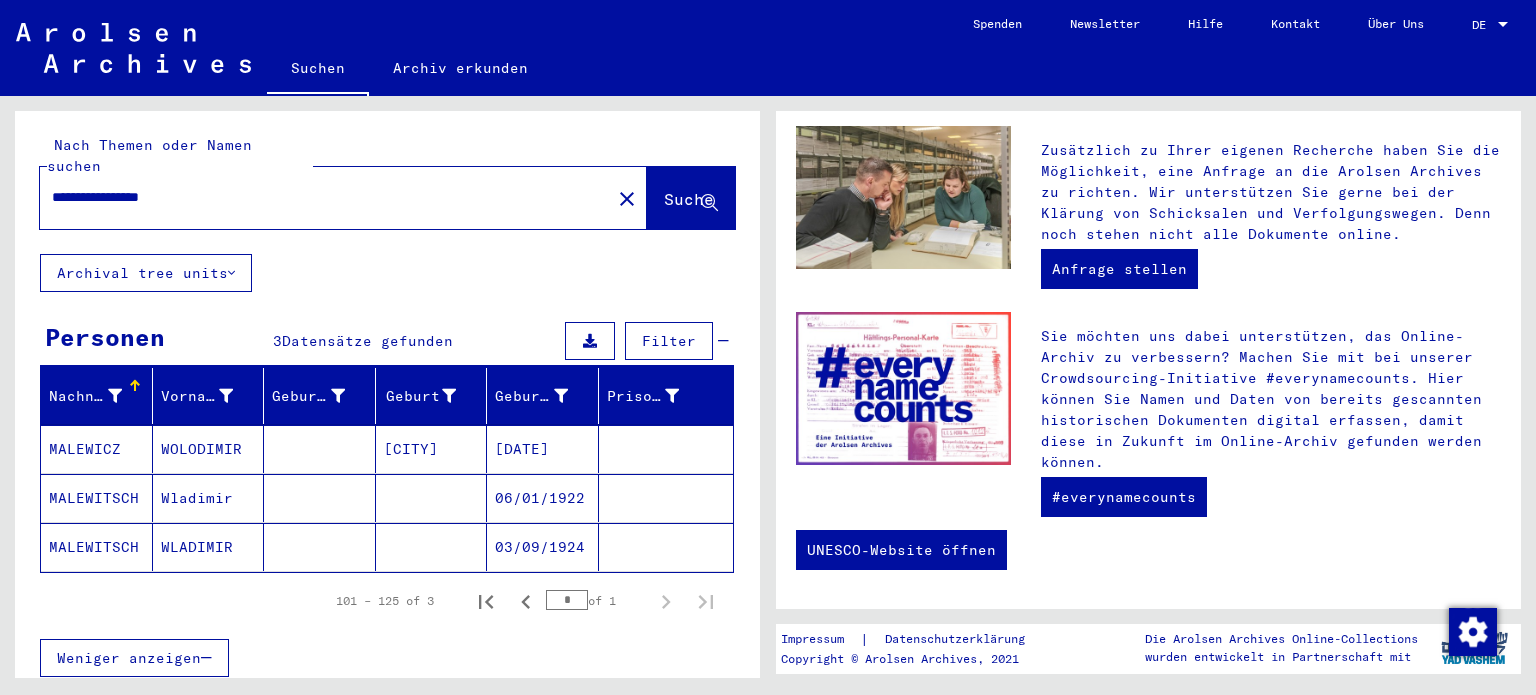 scroll, scrollTop: 0, scrollLeft: 0, axis: both 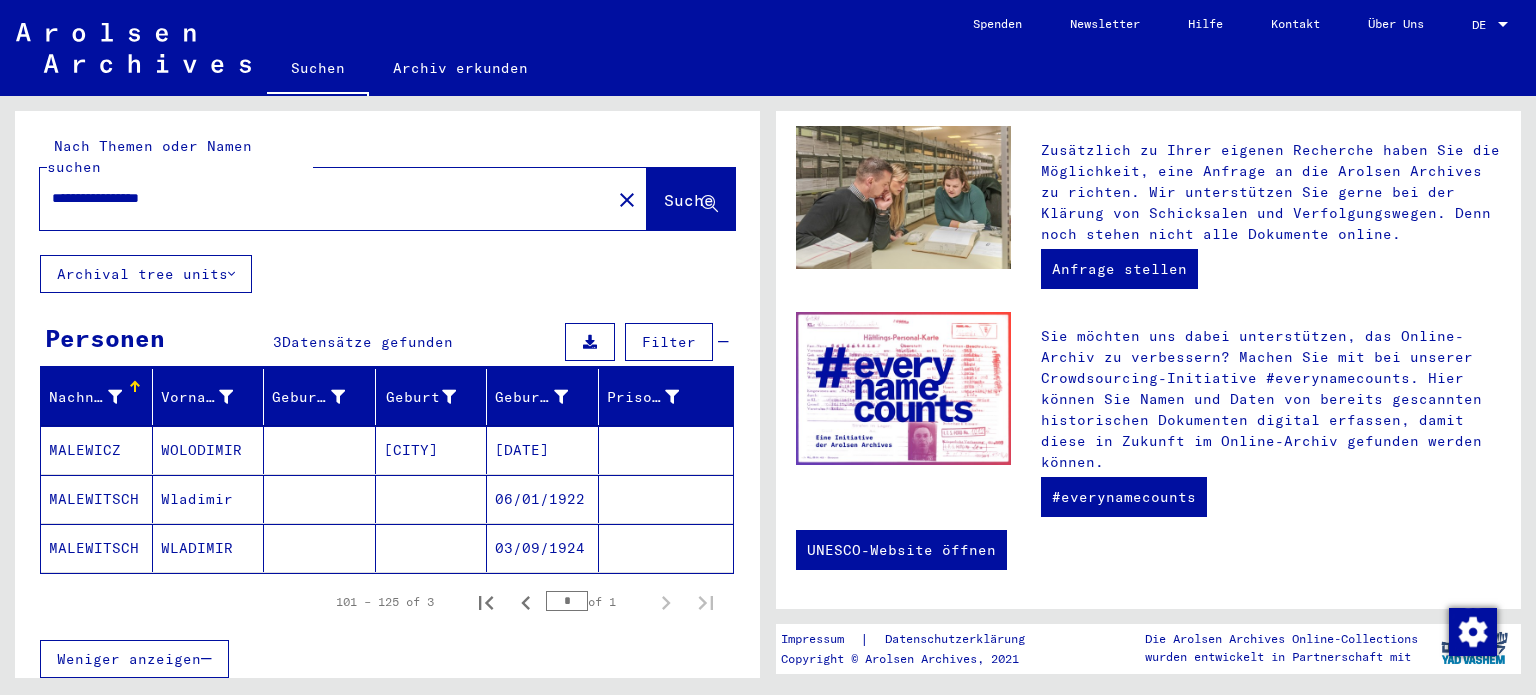 click on "MALEWITSCH" 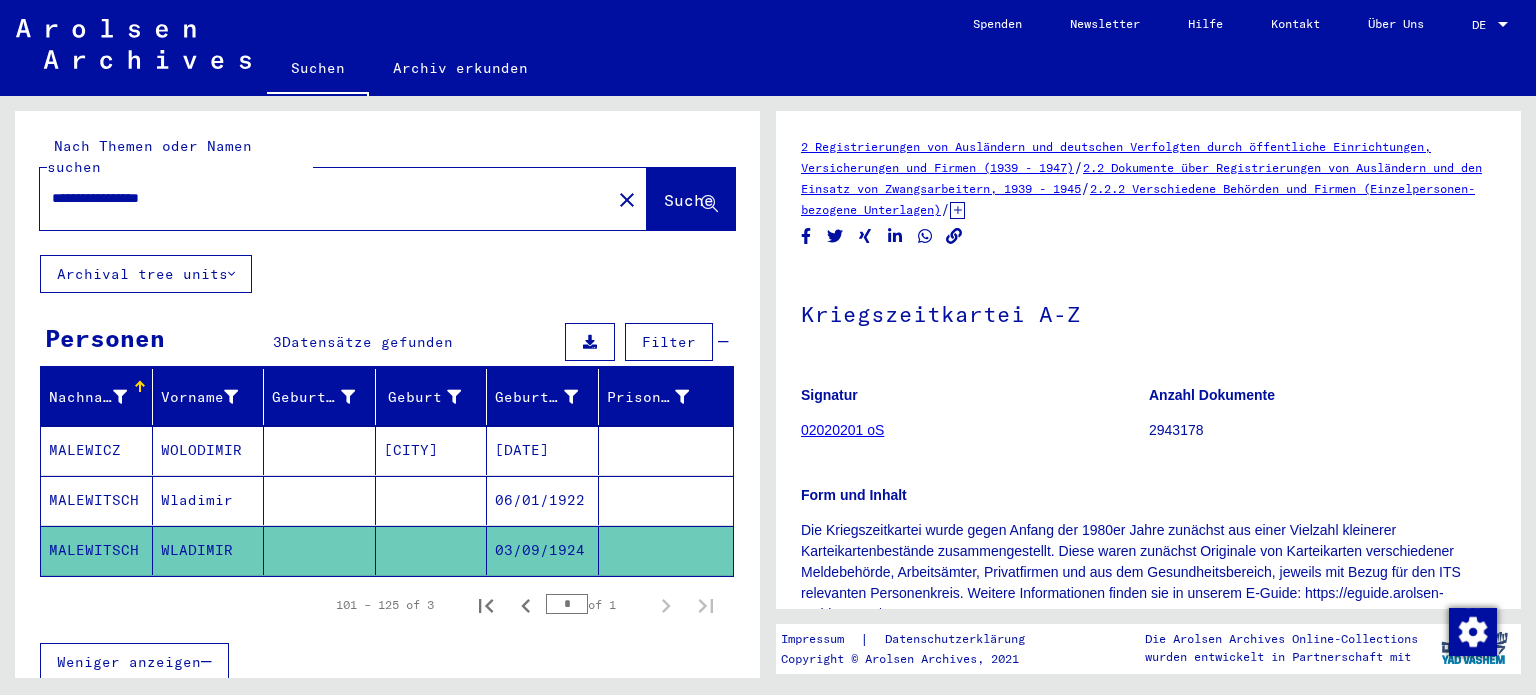 scroll, scrollTop: 0, scrollLeft: 0, axis: both 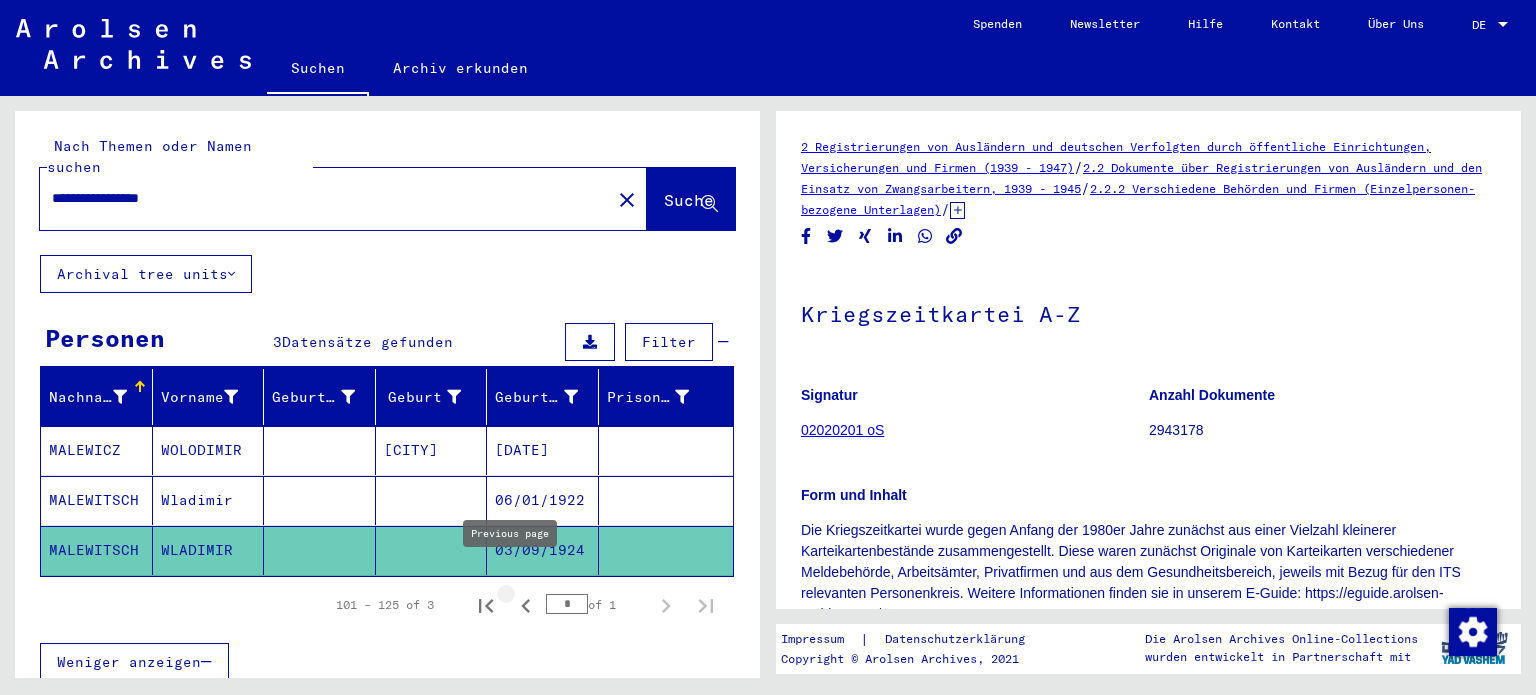click 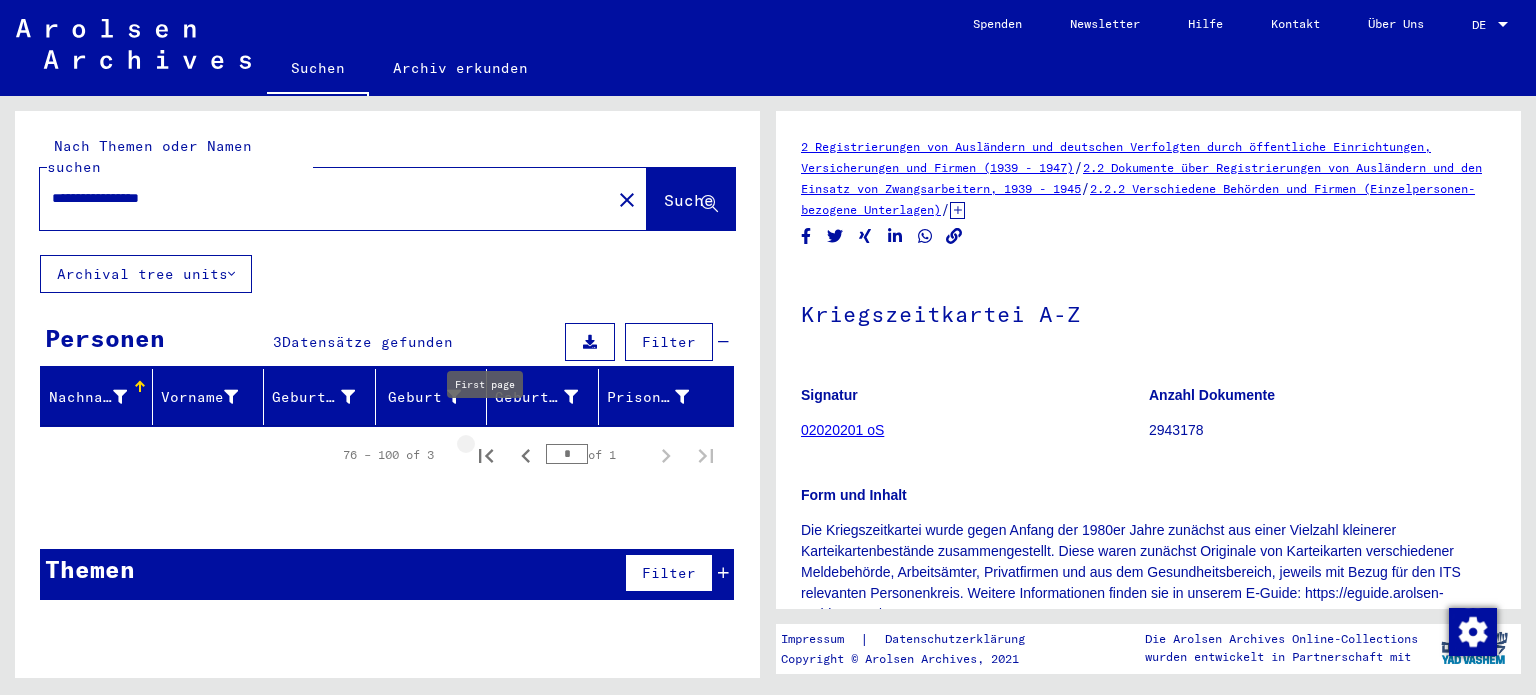 click 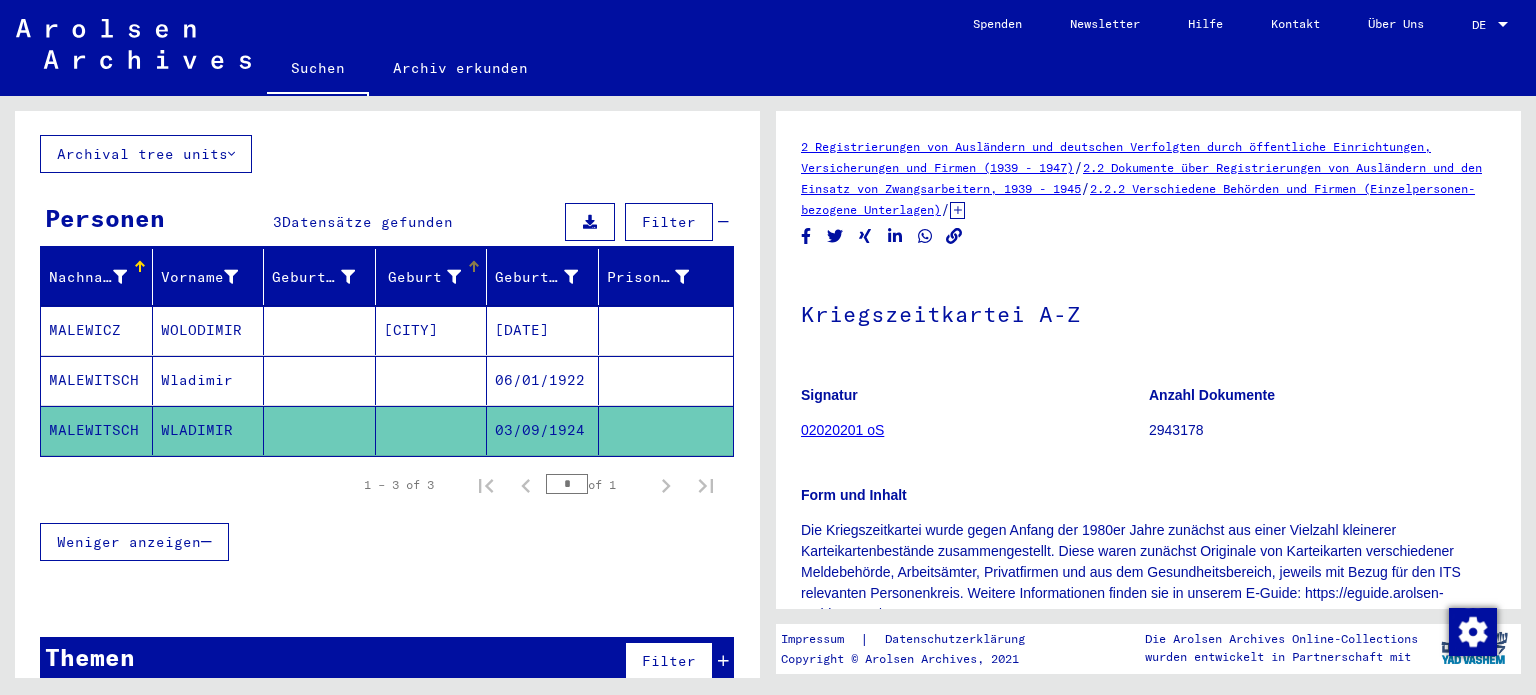scroll, scrollTop: 124, scrollLeft: 0, axis: vertical 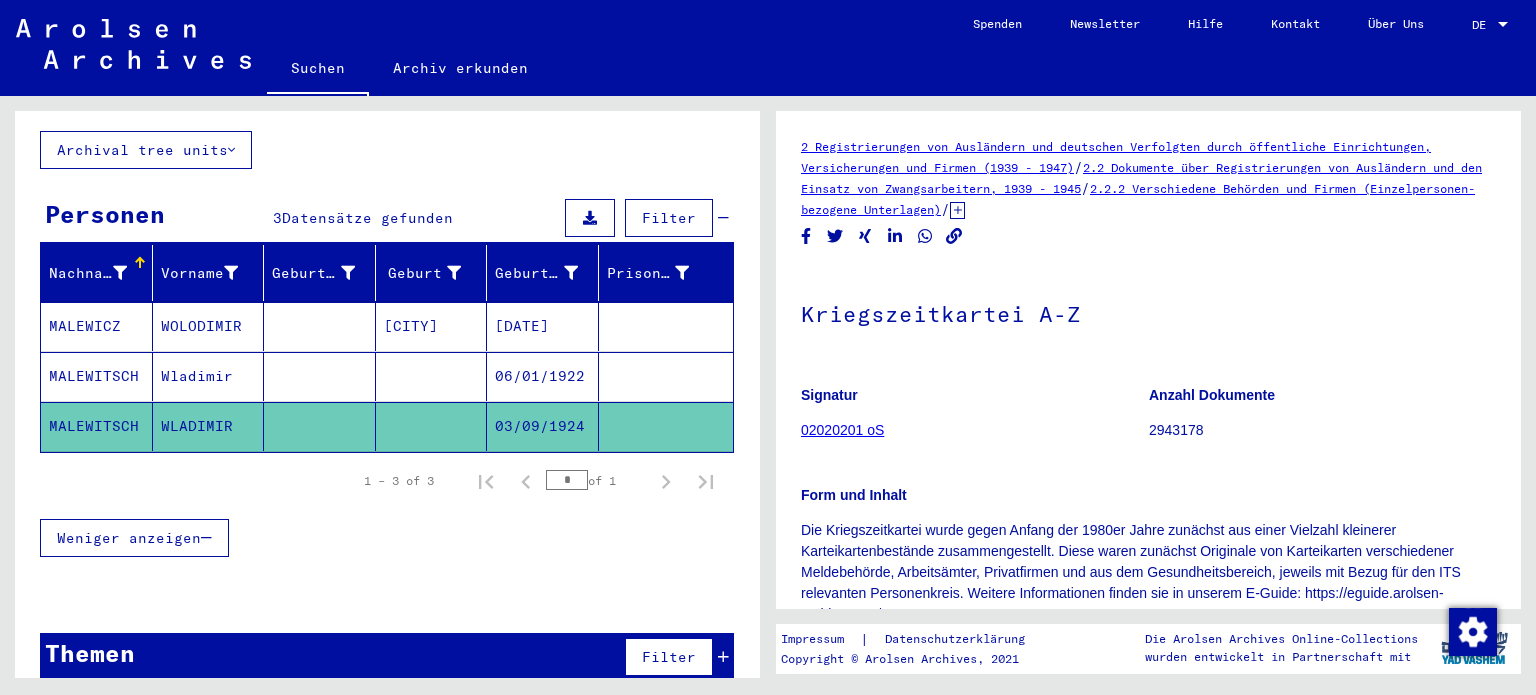 click on "Weniger anzeigen" at bounding box center [129, 538] 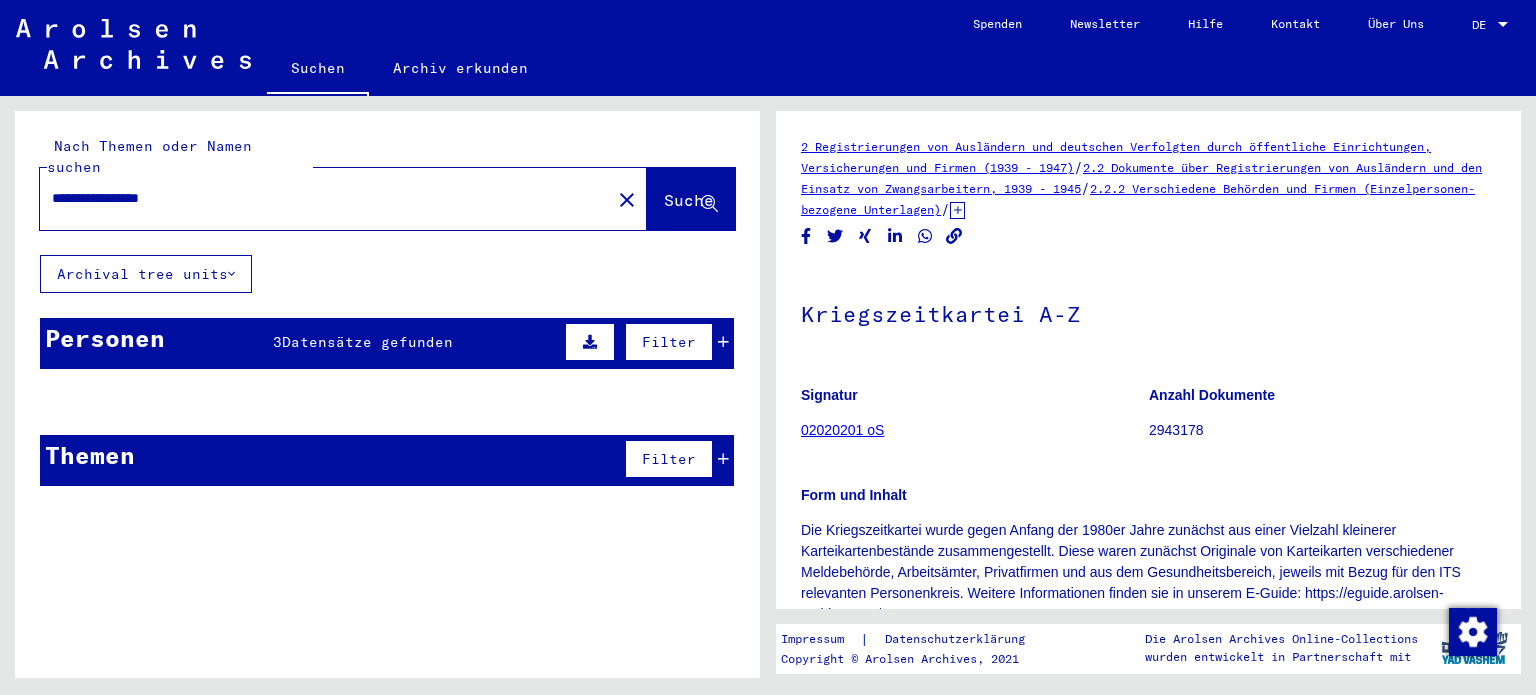 click on "Datensätze gefunden" at bounding box center [367, 342] 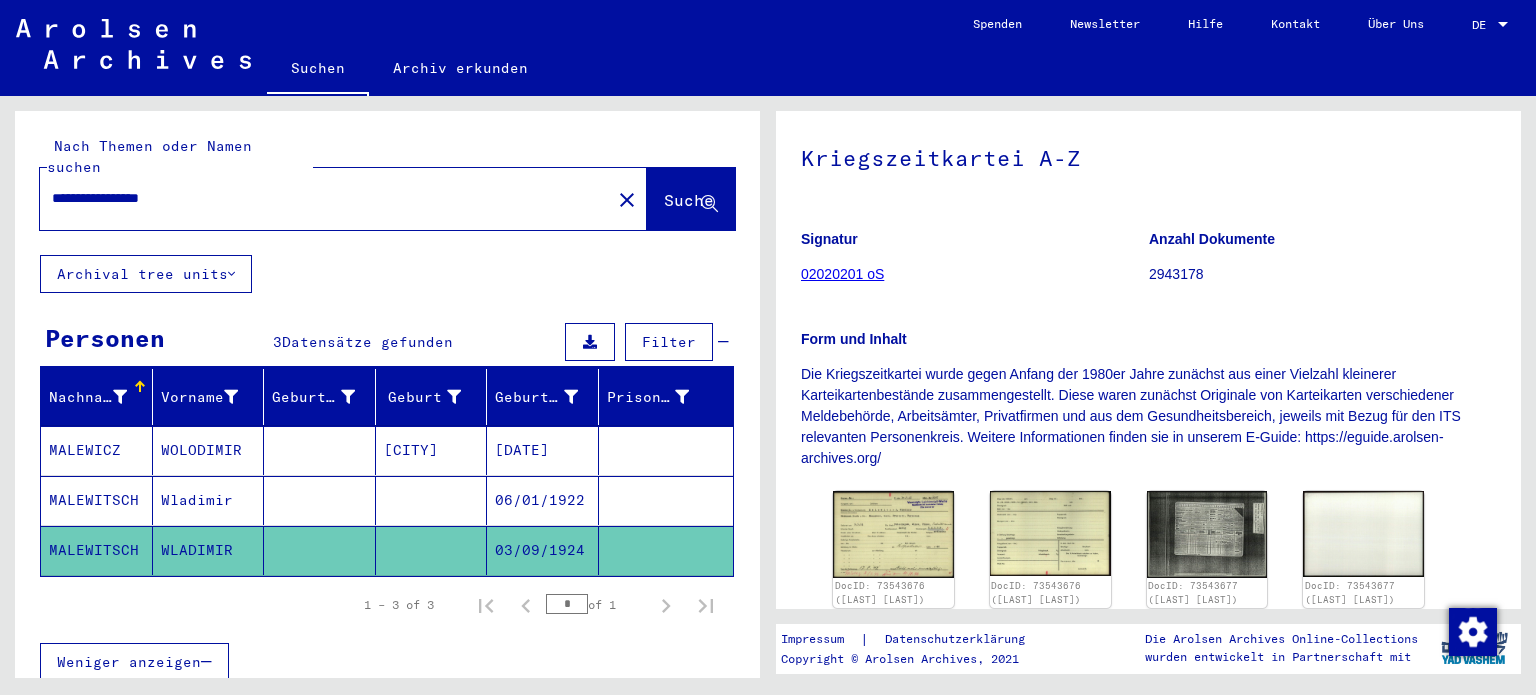 scroll, scrollTop: 200, scrollLeft: 0, axis: vertical 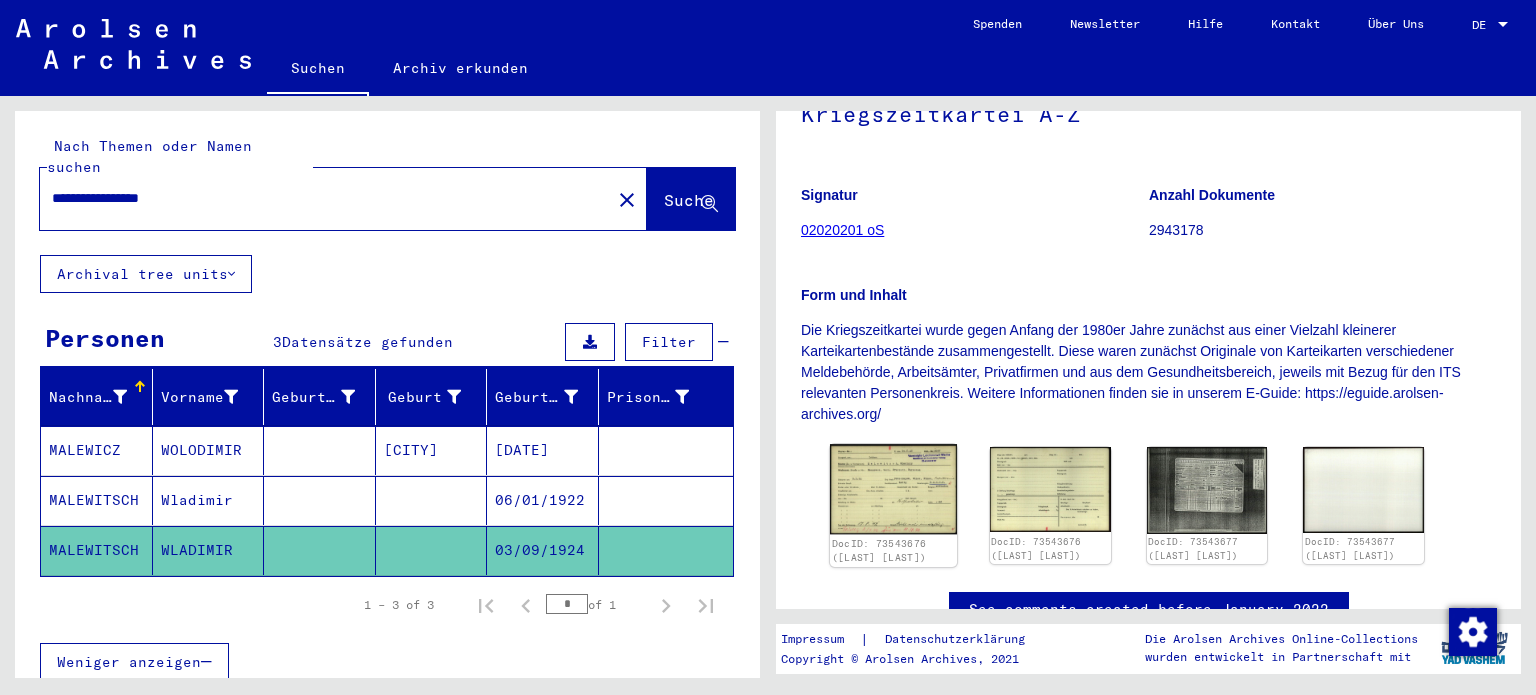 click 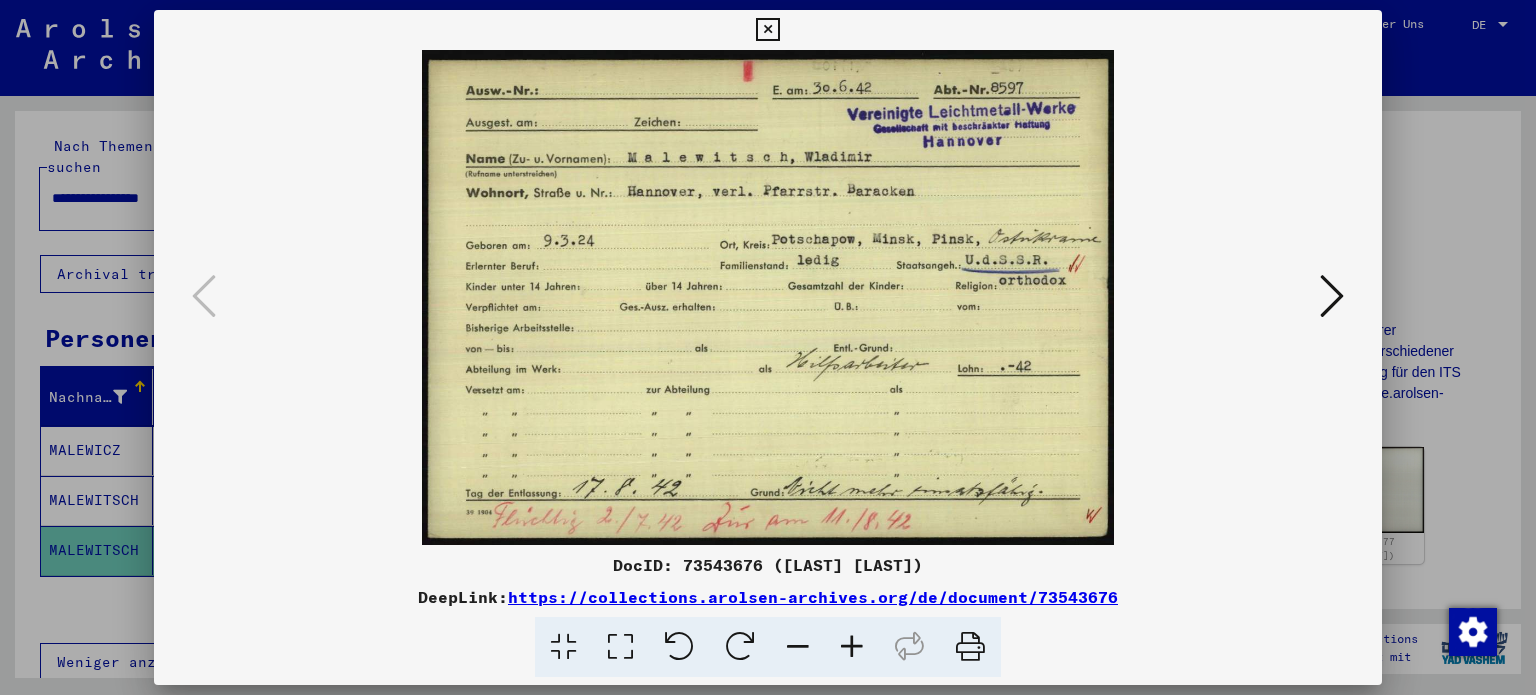 click at bounding box center (1332, 296) 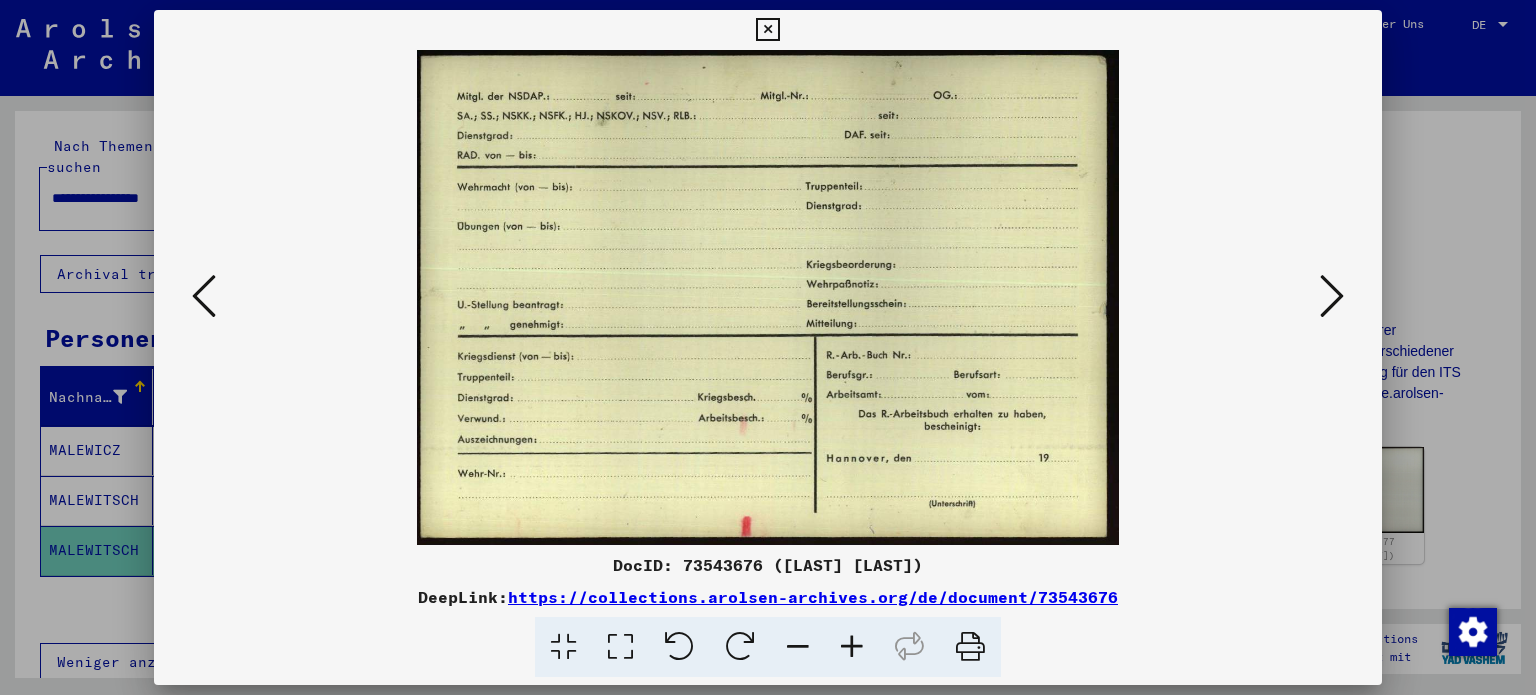 click at bounding box center [1332, 296] 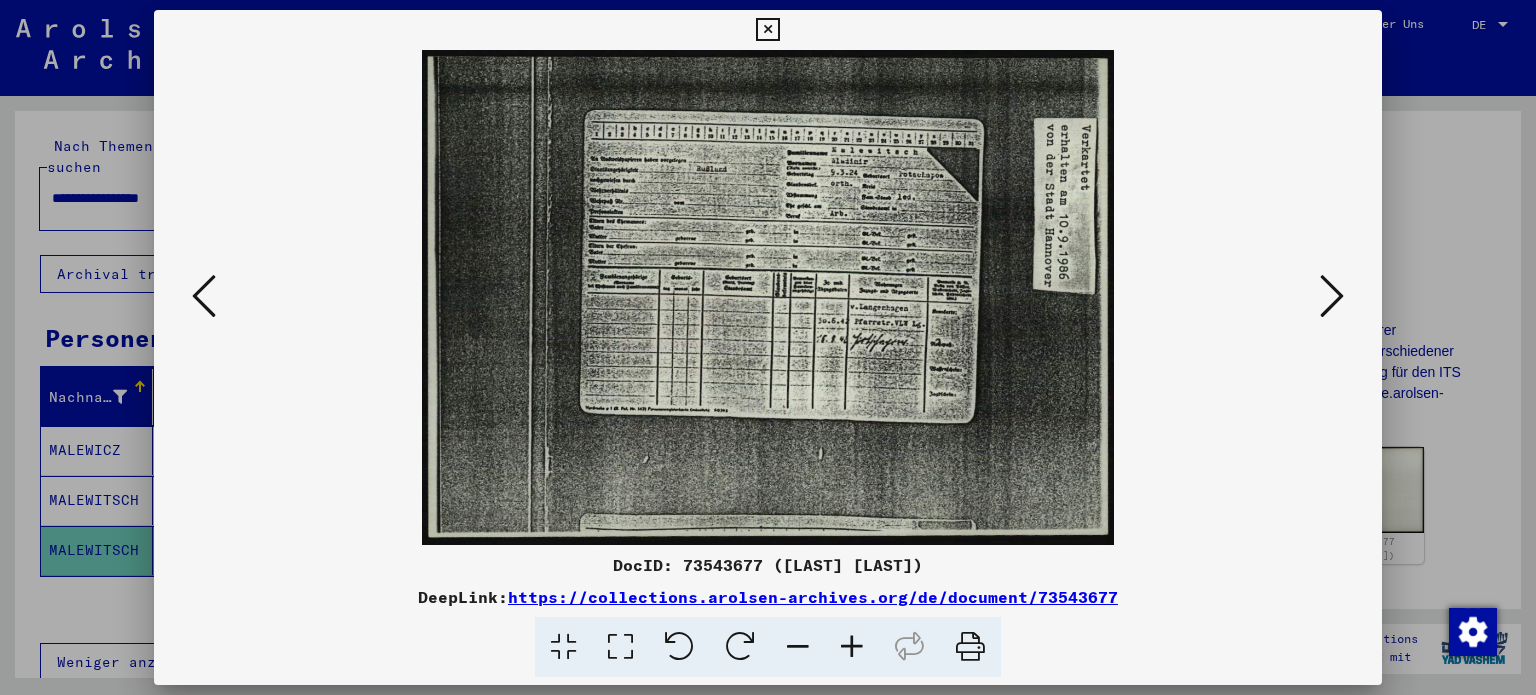 click at bounding box center [1332, 296] 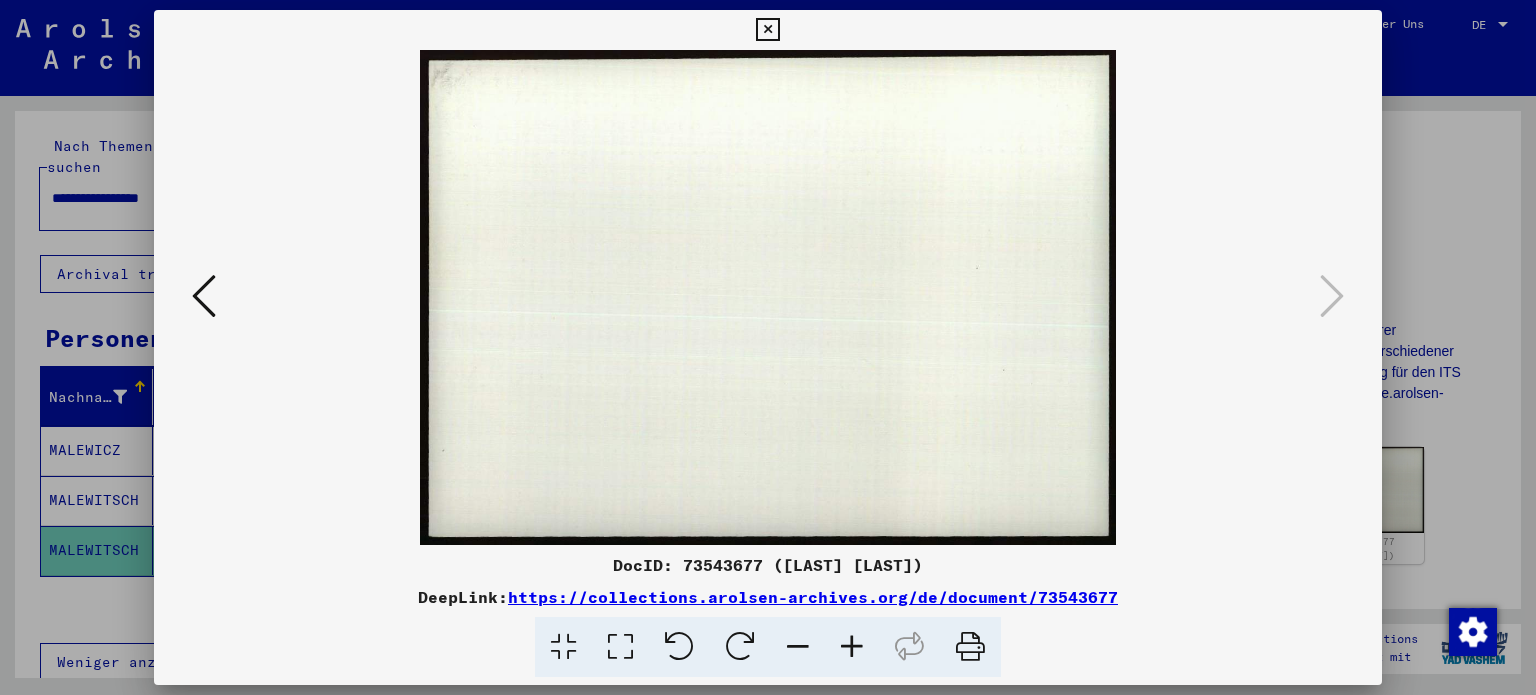 click at bounding box center [767, 30] 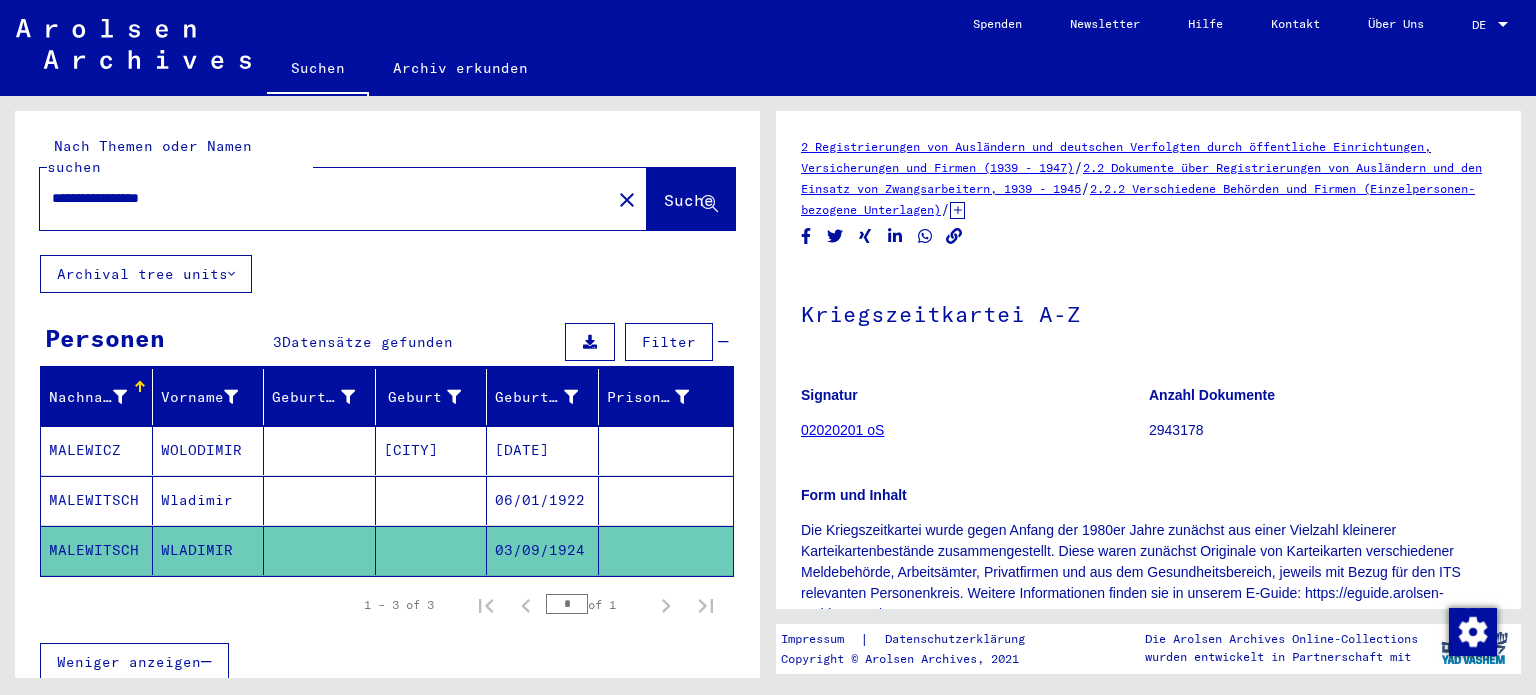 scroll, scrollTop: 0, scrollLeft: 0, axis: both 